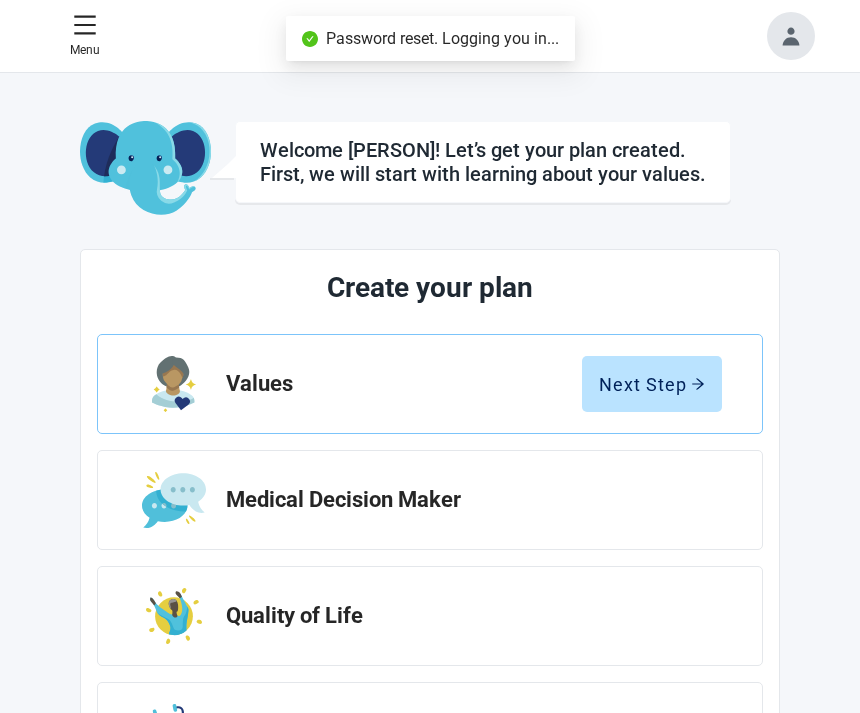 scroll, scrollTop: 0, scrollLeft: 0, axis: both 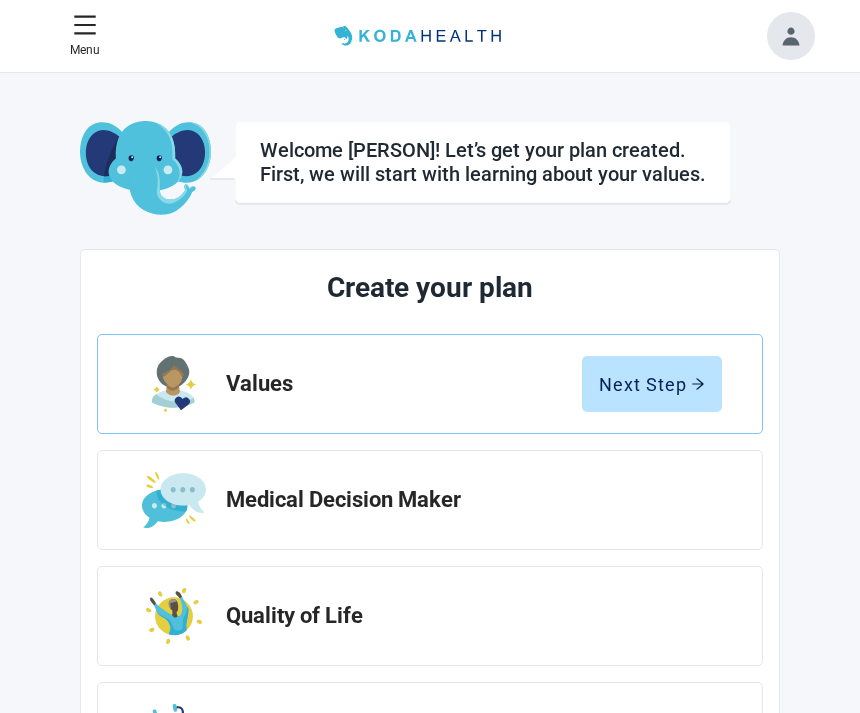 click on "Next Step" at bounding box center [652, 384] 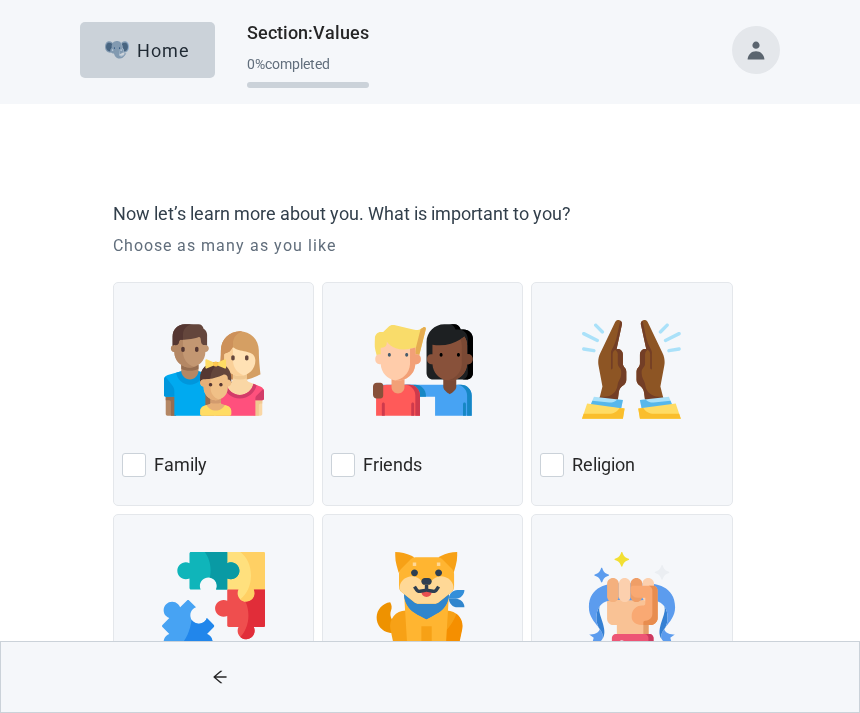 click at bounding box center (213, 370) 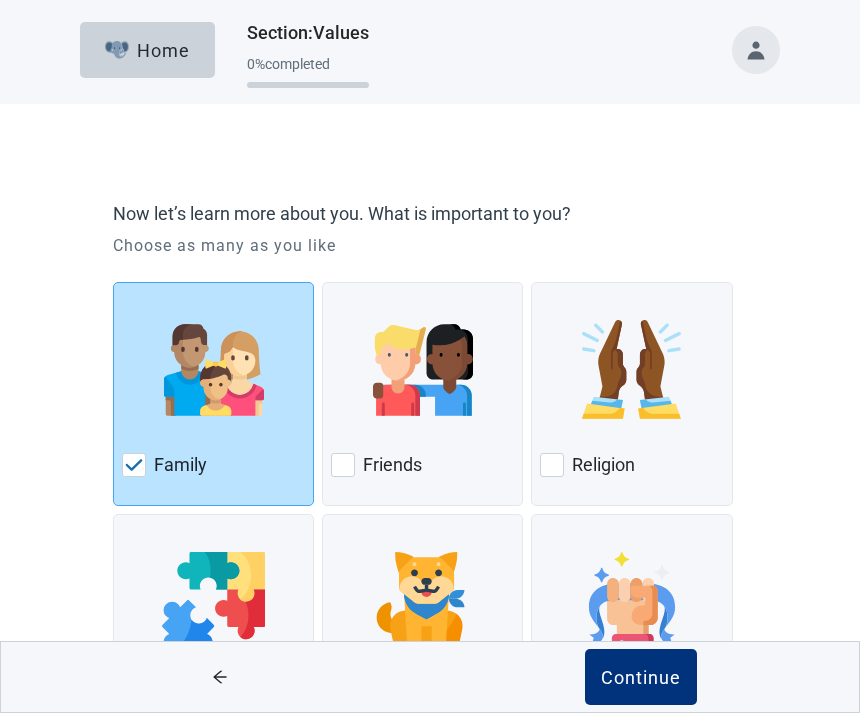 click on "Friends" at bounding box center (422, 465) 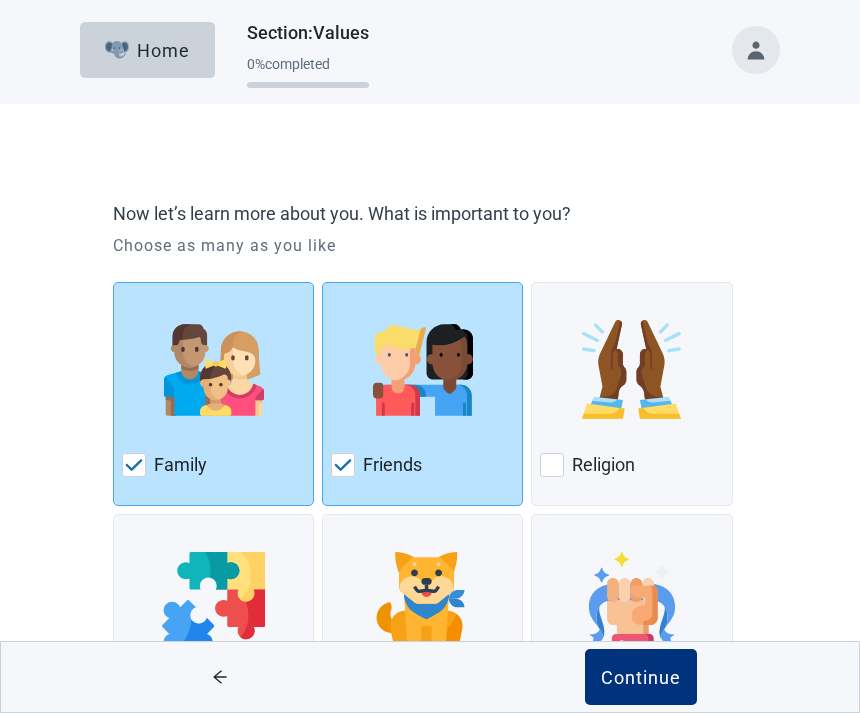 click on "Religion" at bounding box center (631, 465) 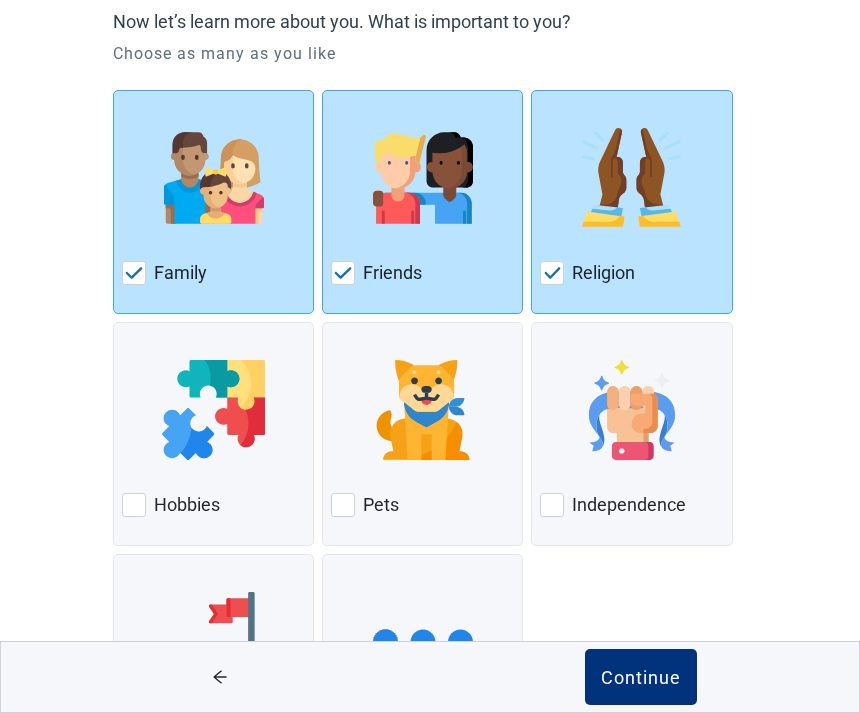 scroll, scrollTop: 193, scrollLeft: 0, axis: vertical 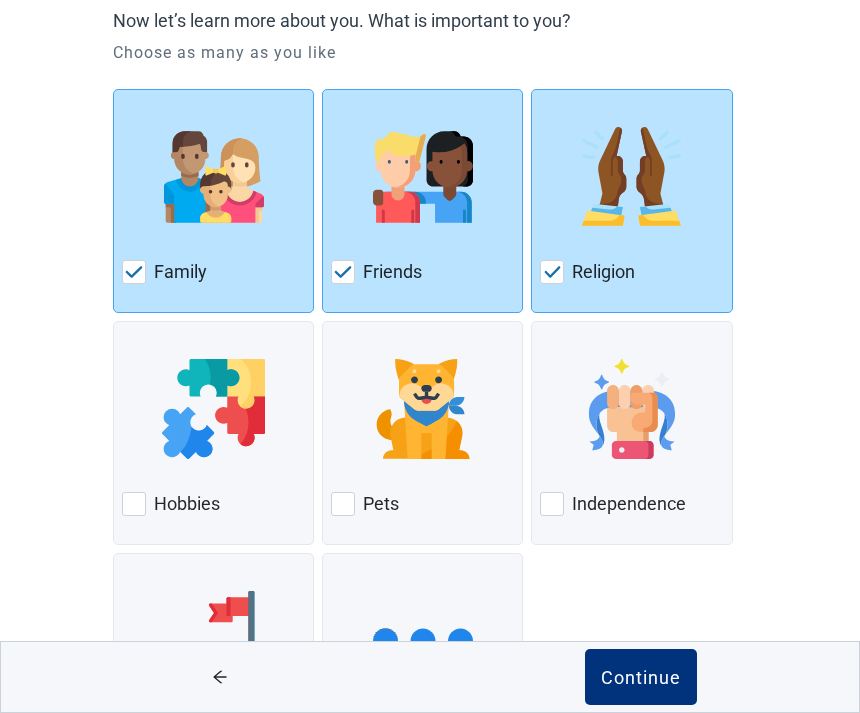 click at bounding box center (134, 504) 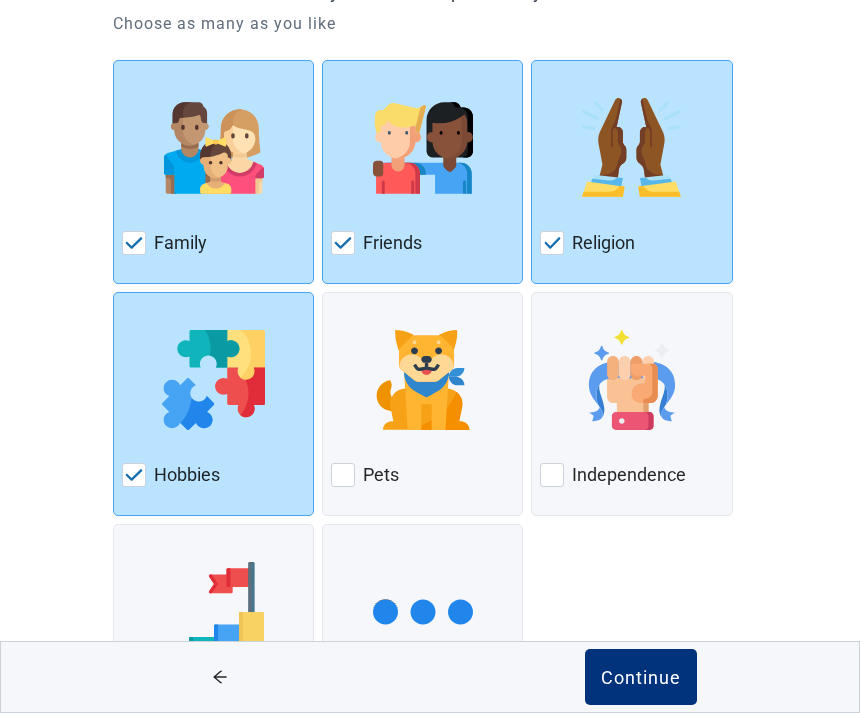 scroll, scrollTop: 291, scrollLeft: 0, axis: vertical 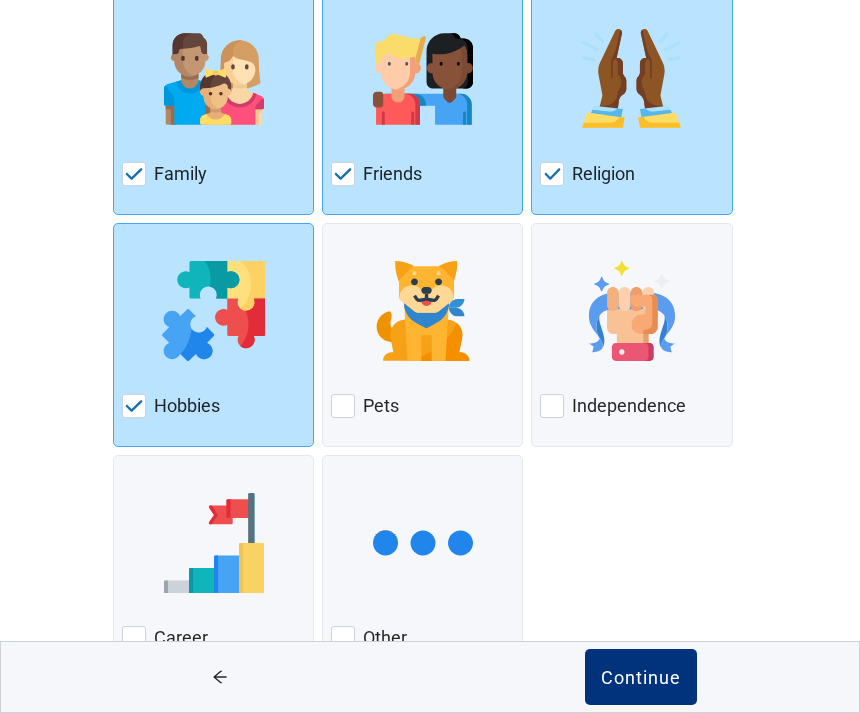 click on "Independence" at bounding box center (631, 406) 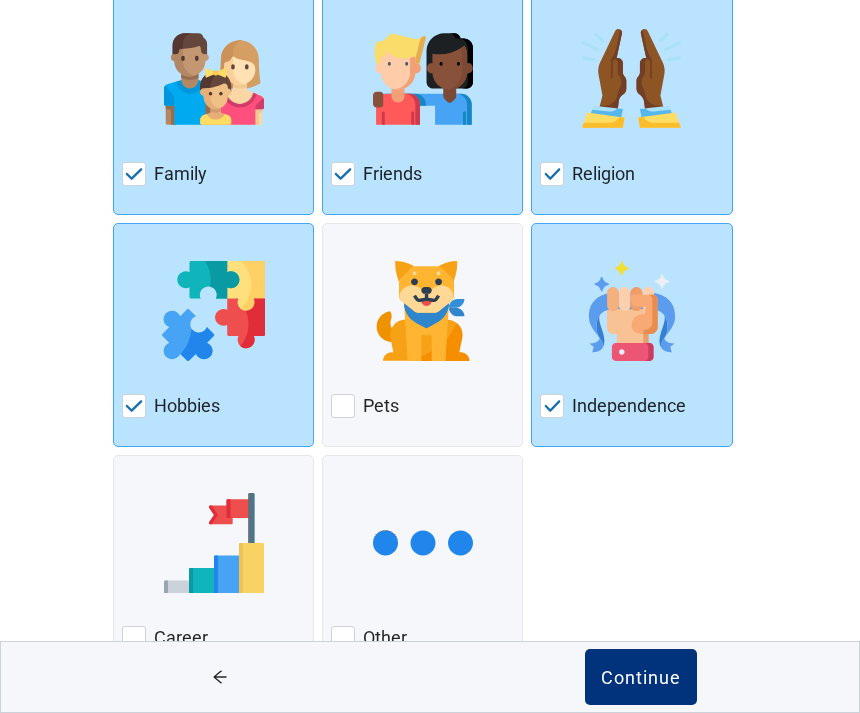click on "Continue" at bounding box center (641, 677) 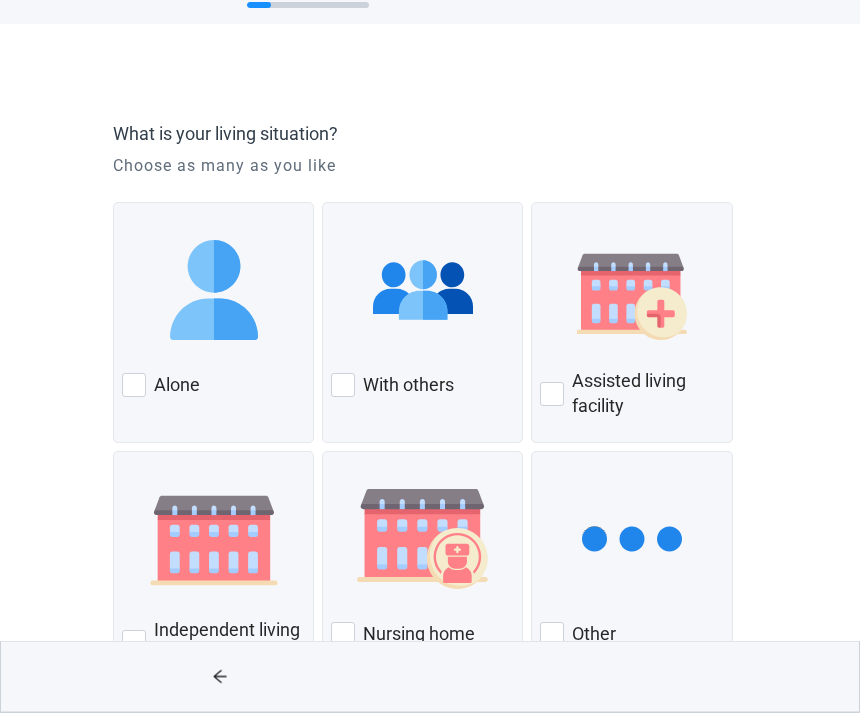 scroll, scrollTop: 80, scrollLeft: 0, axis: vertical 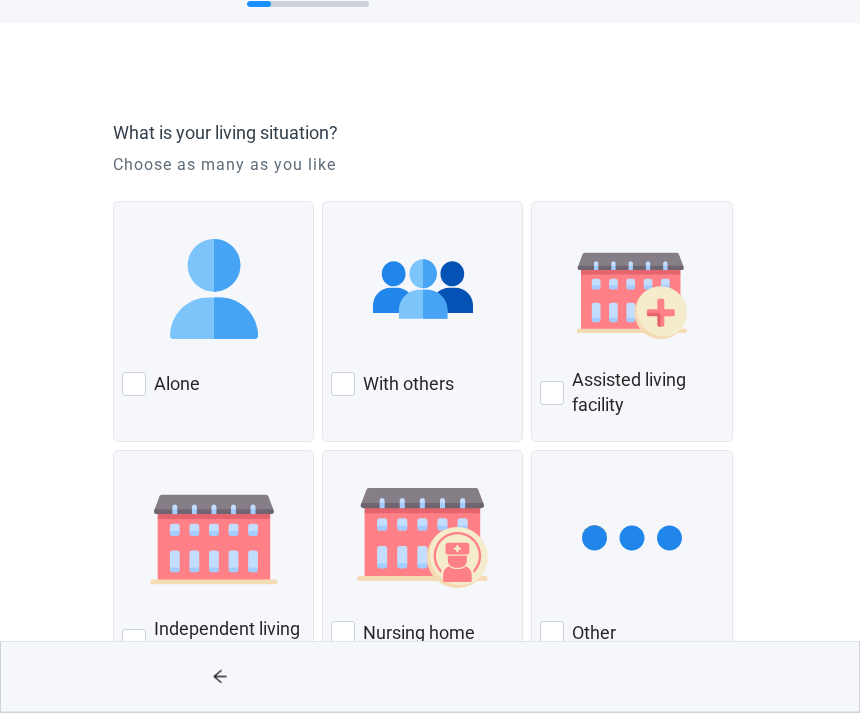 click on "With others" at bounding box center [422, 385] 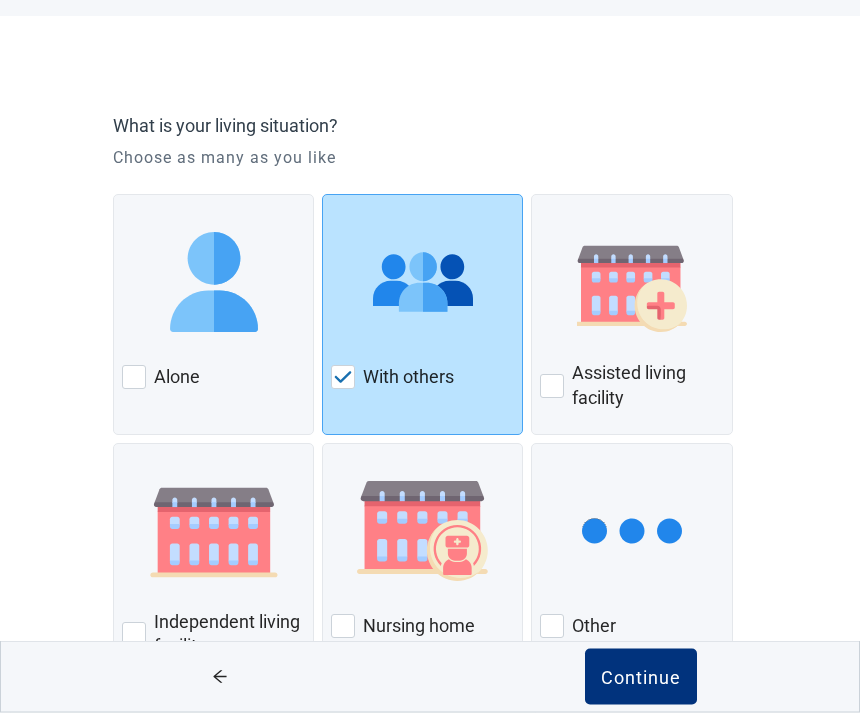 scroll, scrollTop: 91, scrollLeft: 0, axis: vertical 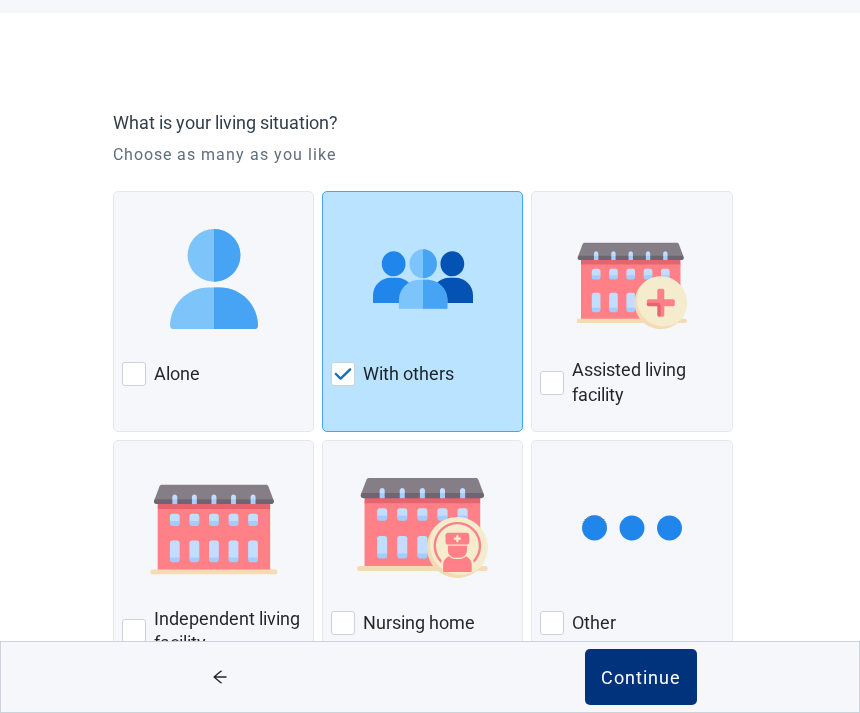 click on "Continue" at bounding box center (641, 677) 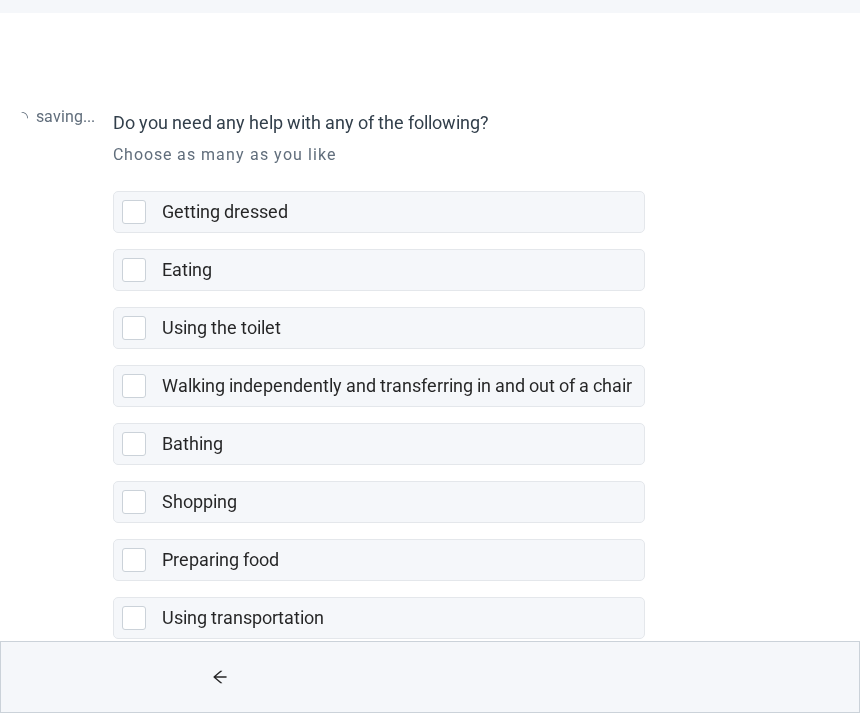 scroll, scrollTop: 0, scrollLeft: 0, axis: both 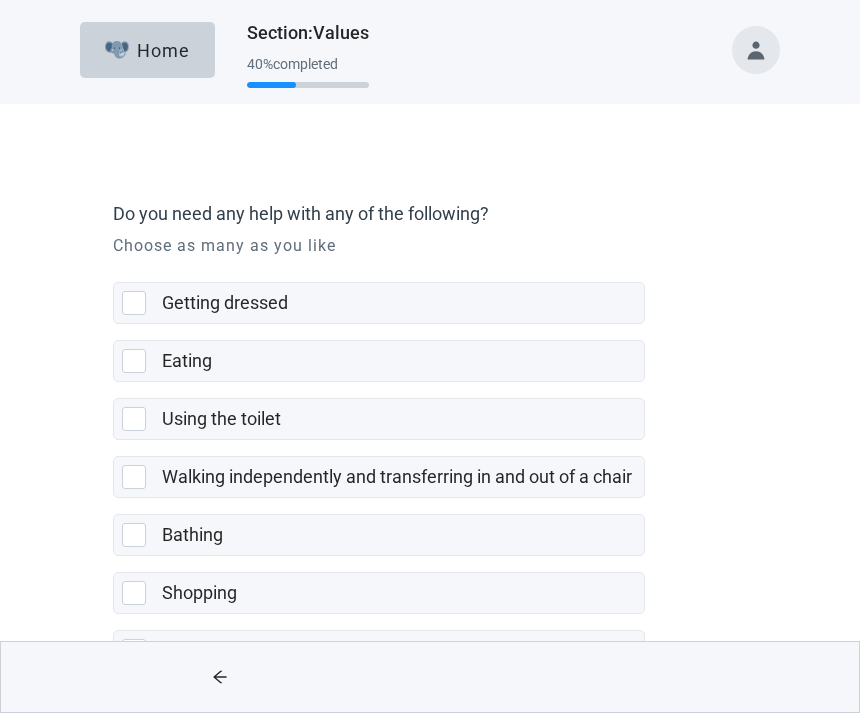 click at bounding box center (134, 477) 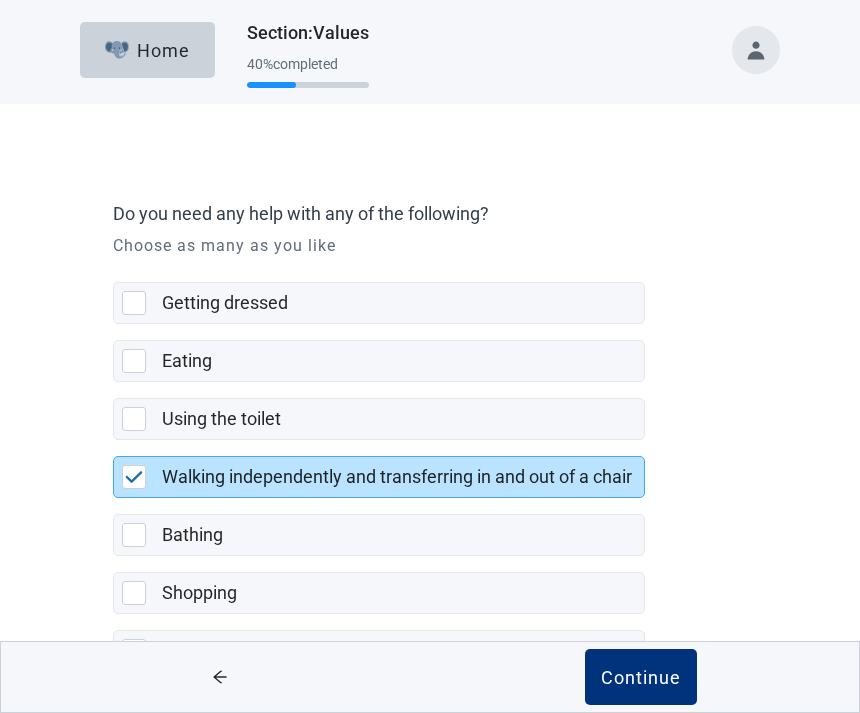 click at bounding box center [138, 535] 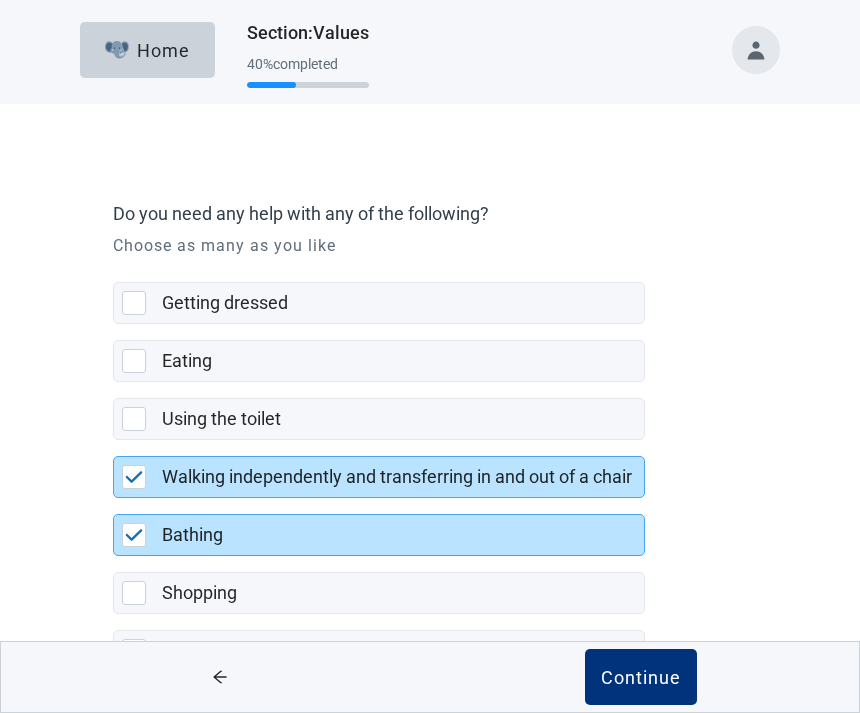 click at bounding box center [138, 593] 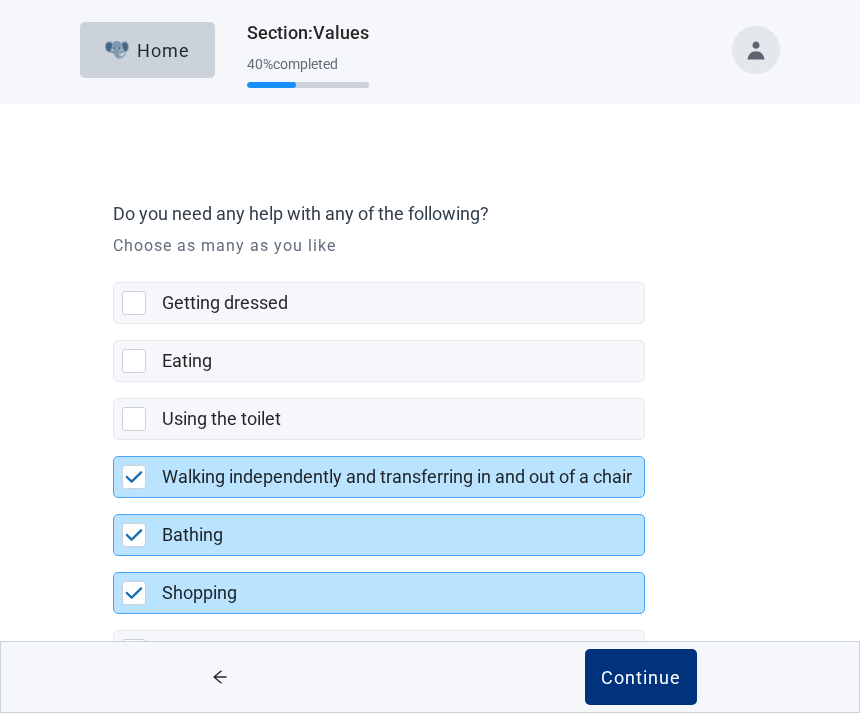 click at bounding box center [138, 651] 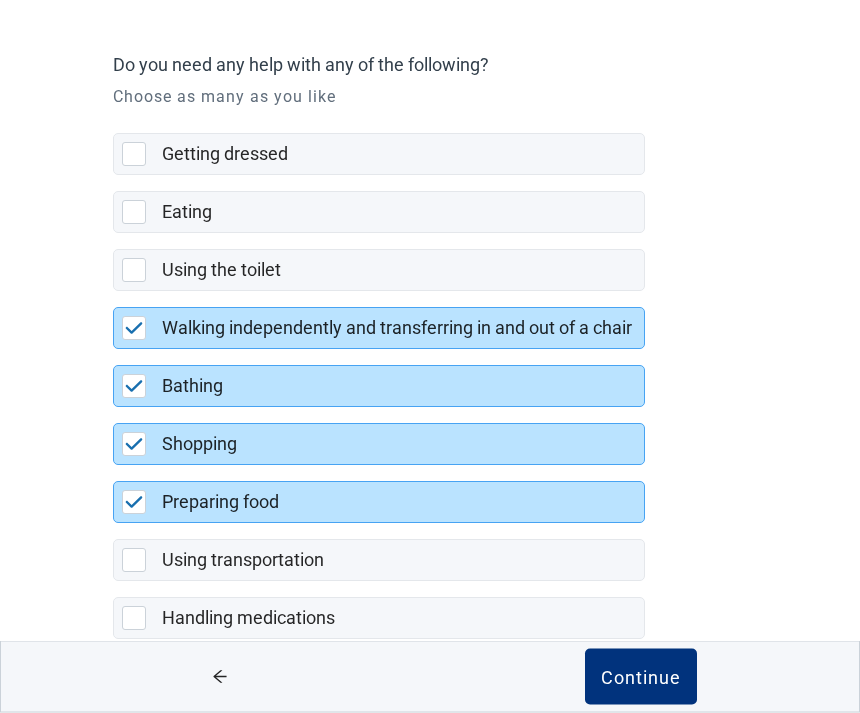 scroll, scrollTop: 149, scrollLeft: 0, axis: vertical 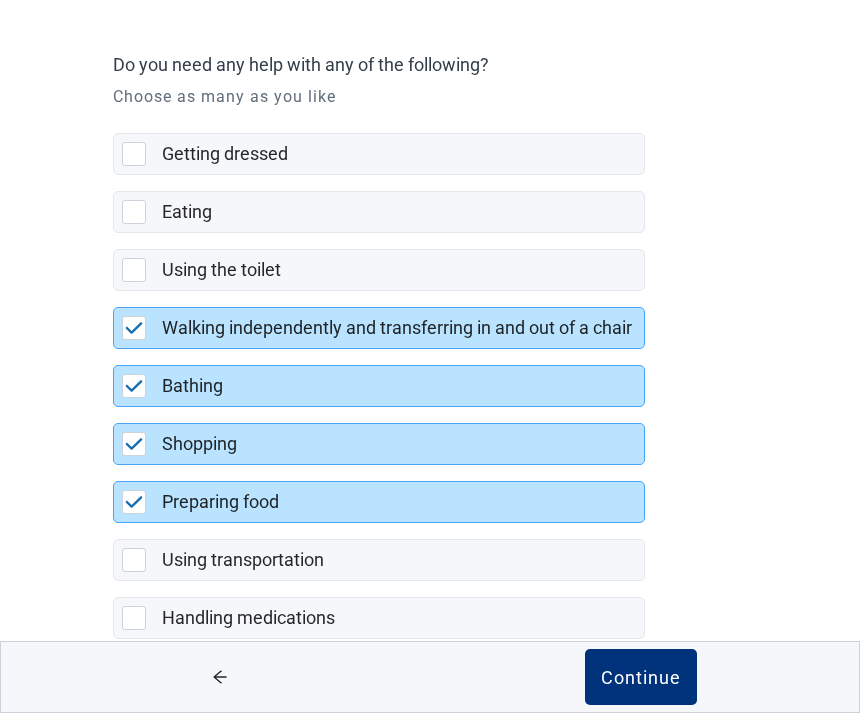 click at bounding box center (138, 560) 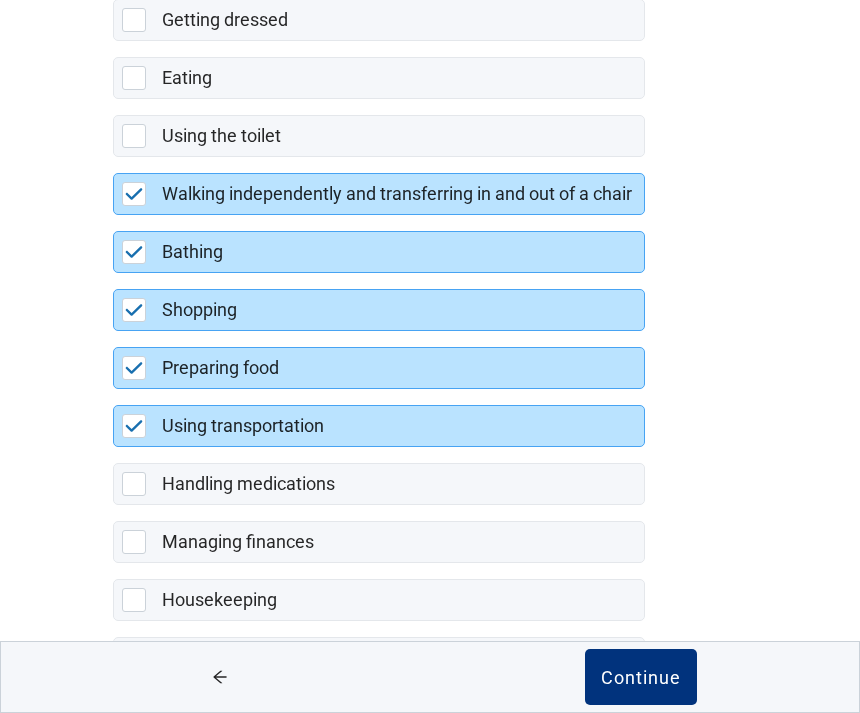scroll, scrollTop: 291, scrollLeft: 0, axis: vertical 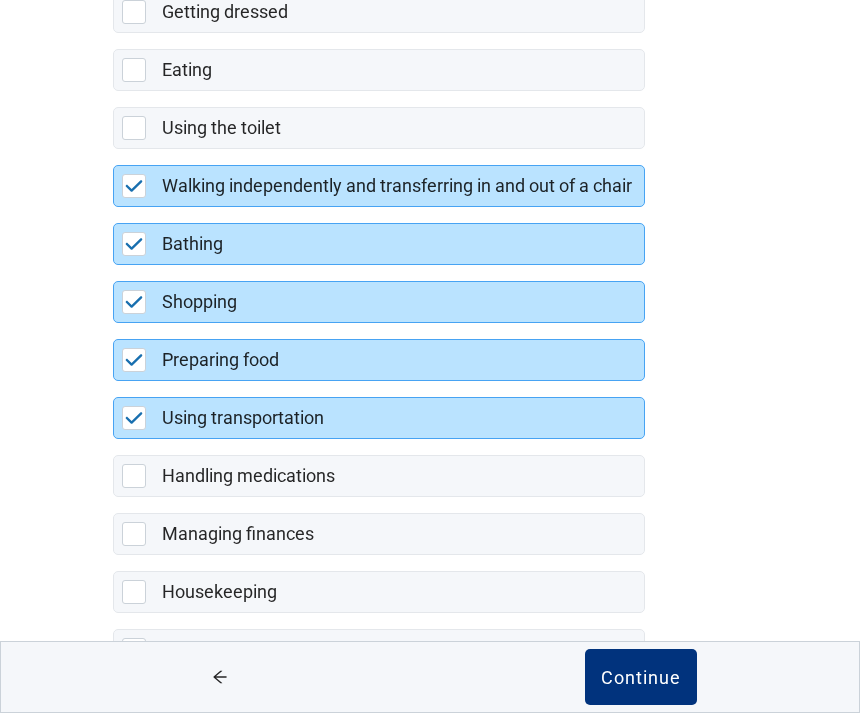 click on "Housekeeping" at bounding box center [379, 592] 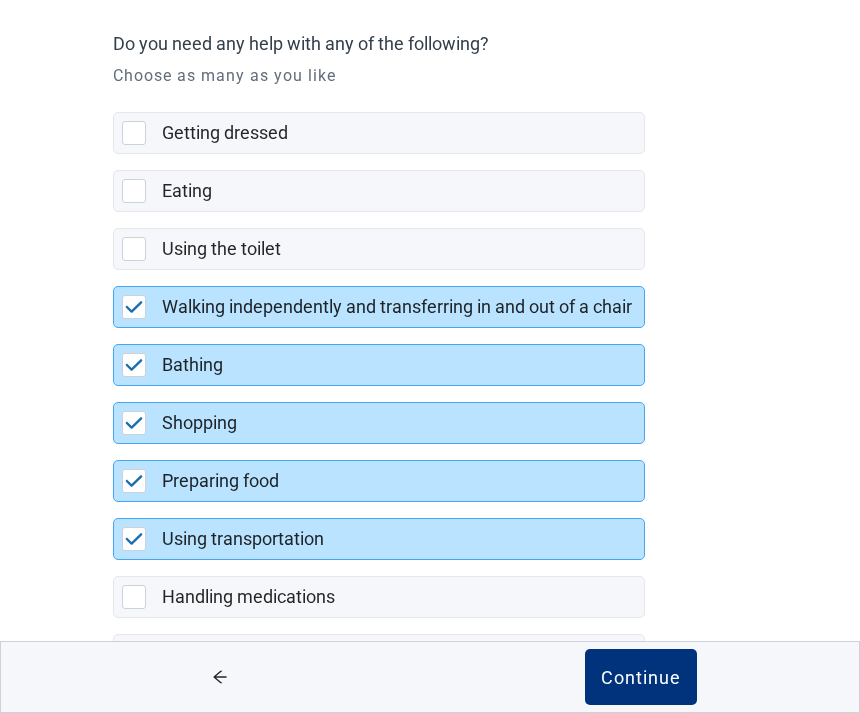 scroll, scrollTop: 171, scrollLeft: 0, axis: vertical 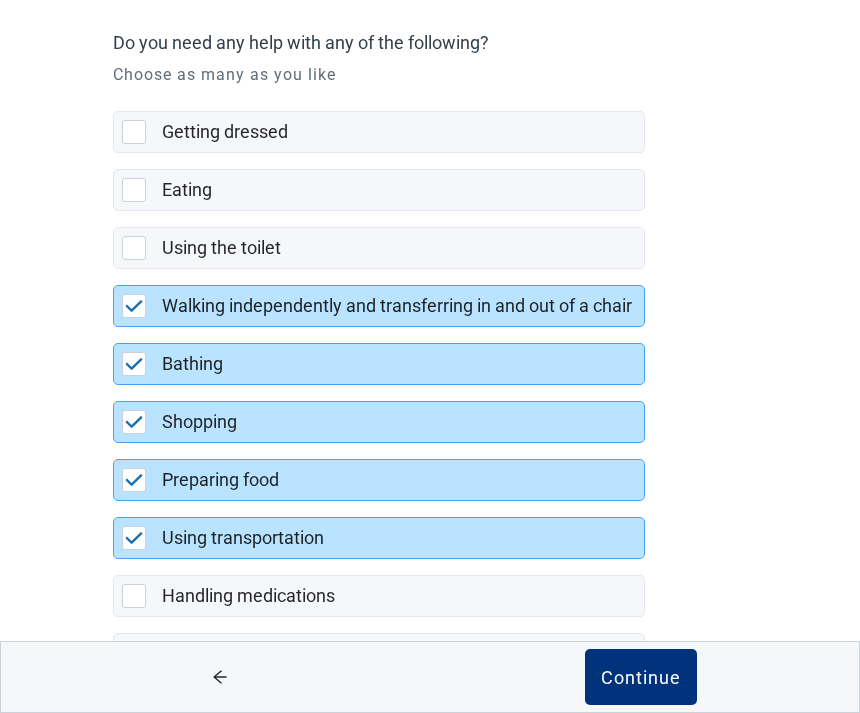 click at bounding box center [134, 248] 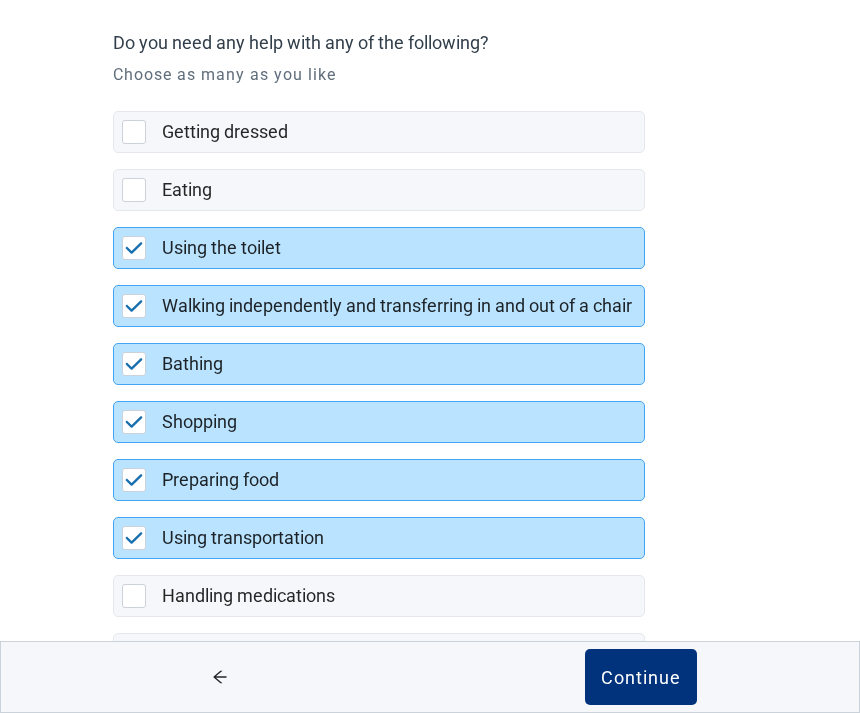 click at bounding box center (138, 132) 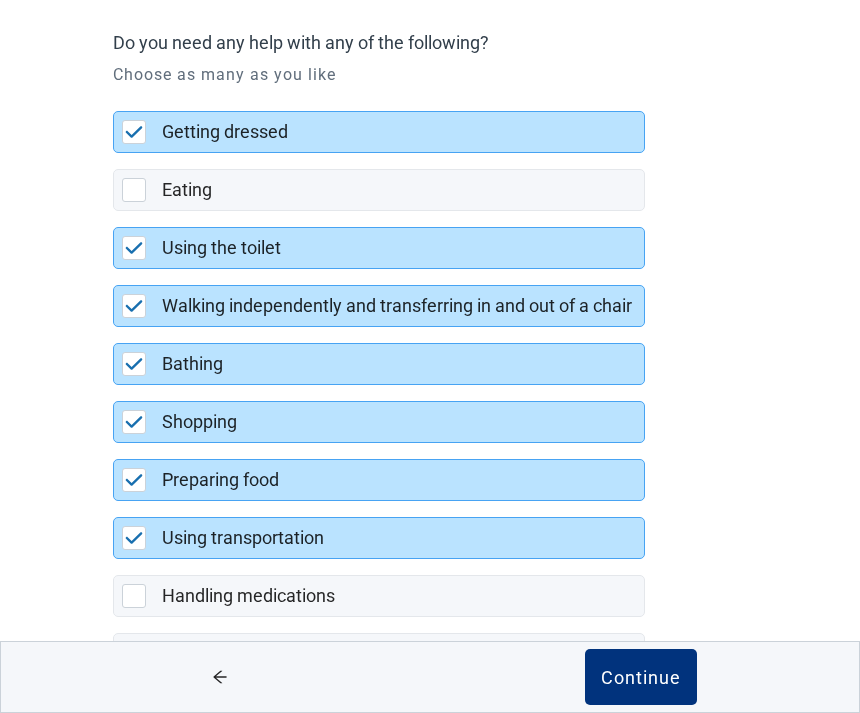 click on "Continue" at bounding box center (641, 677) 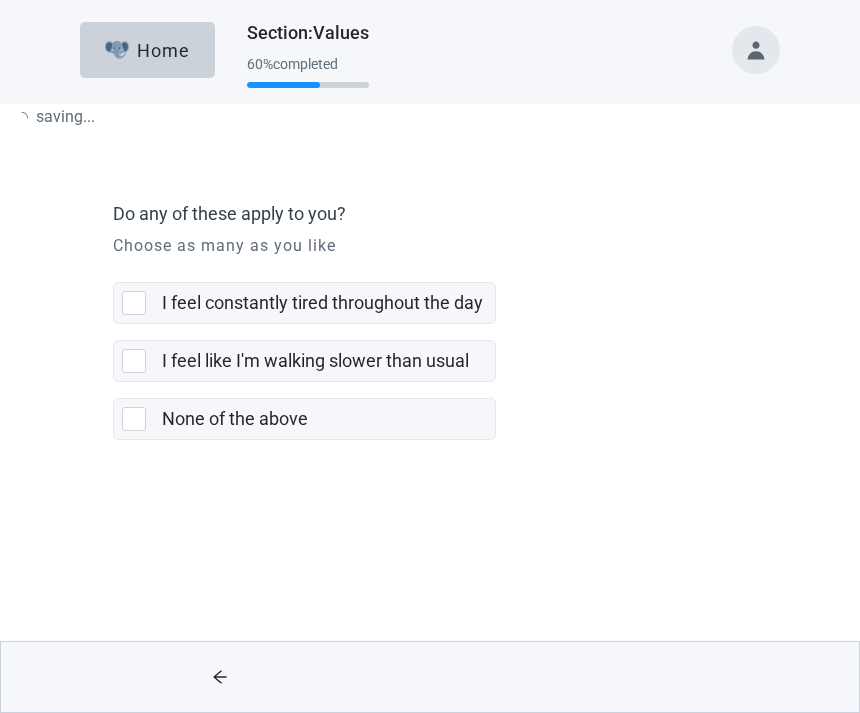 scroll, scrollTop: 0, scrollLeft: 0, axis: both 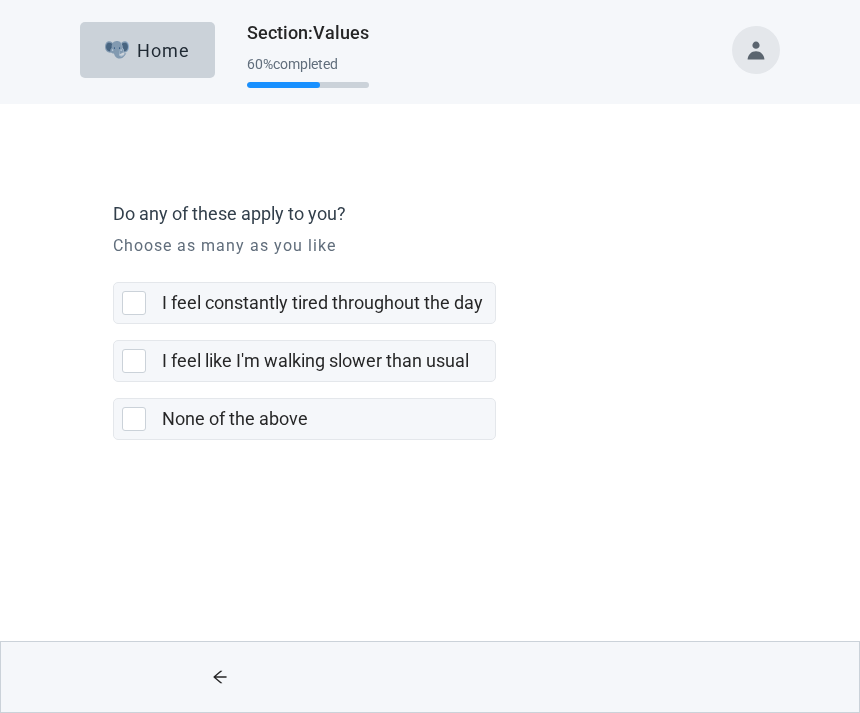 click at bounding box center [138, 361] 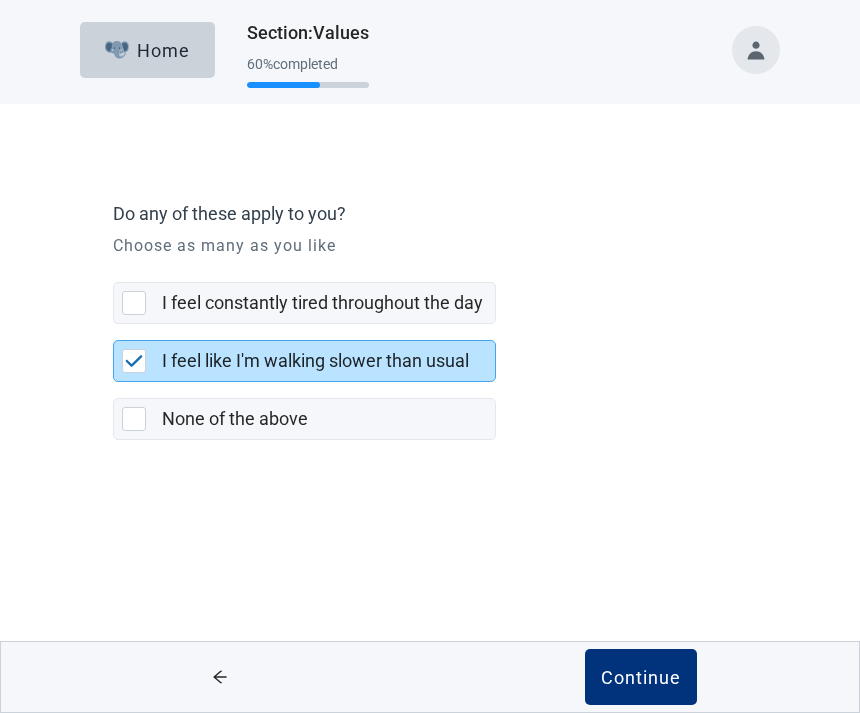 click at bounding box center [138, 303] 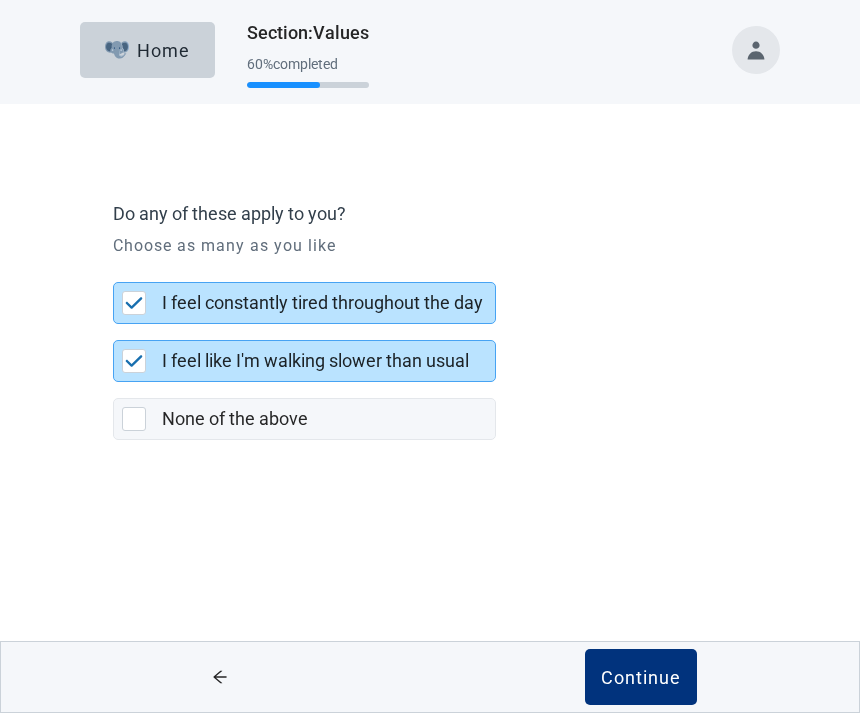click on "Continue" at bounding box center (641, 677) 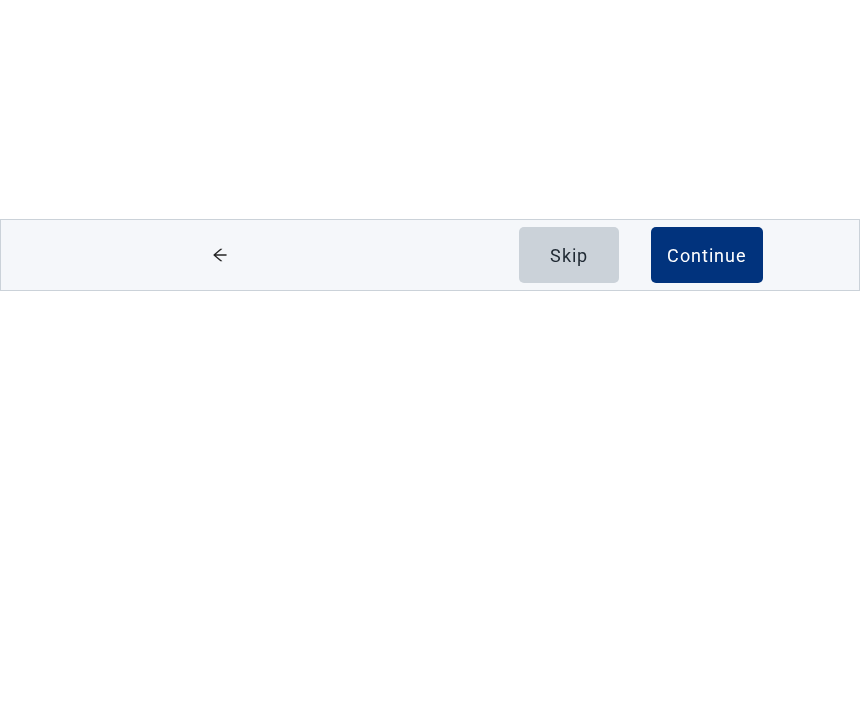 click on "Continue" at bounding box center (707, 677) 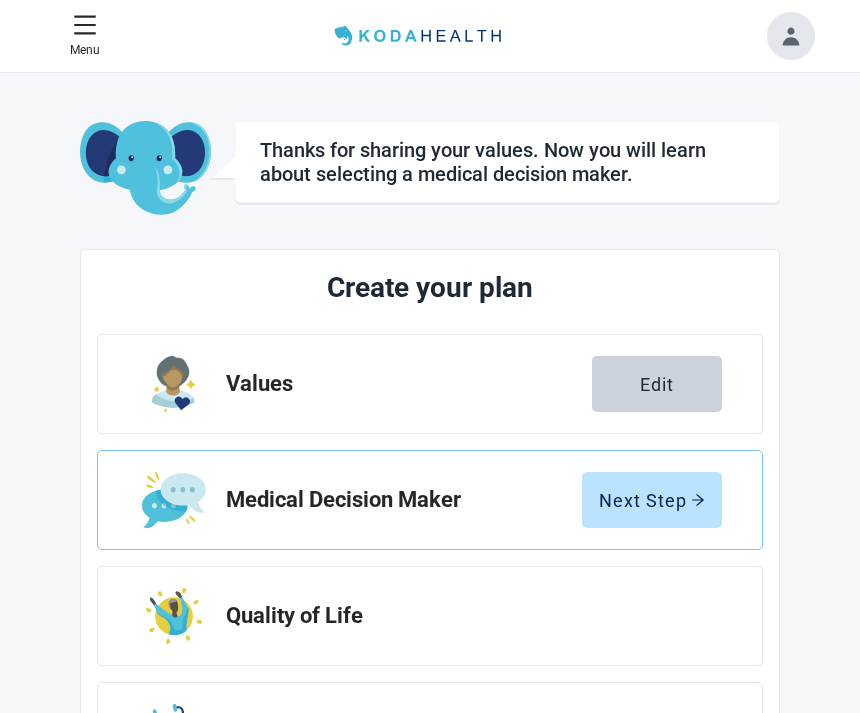 click on "Edit" at bounding box center [657, 384] 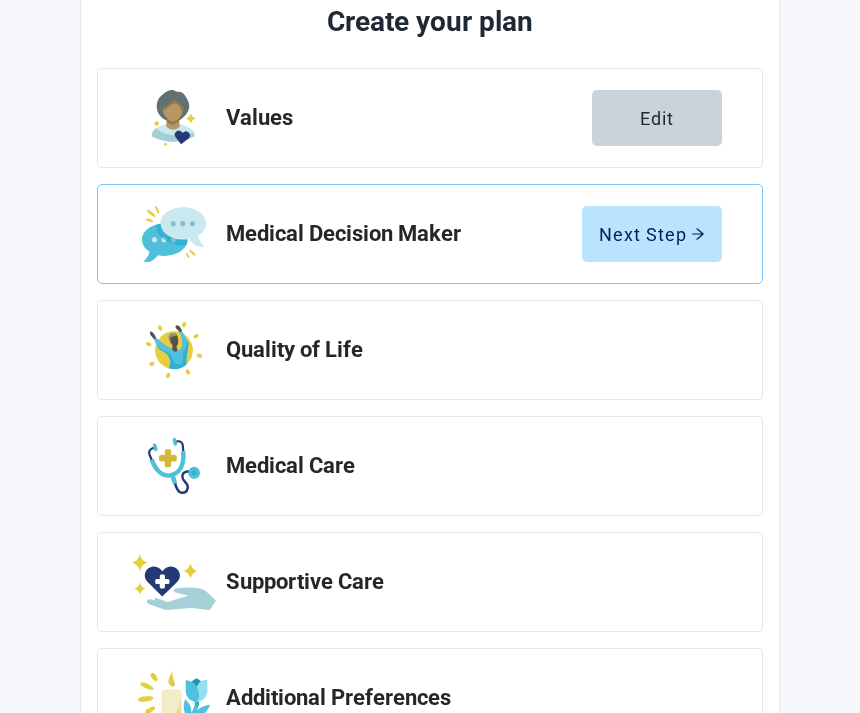 scroll, scrollTop: 268, scrollLeft: 0, axis: vertical 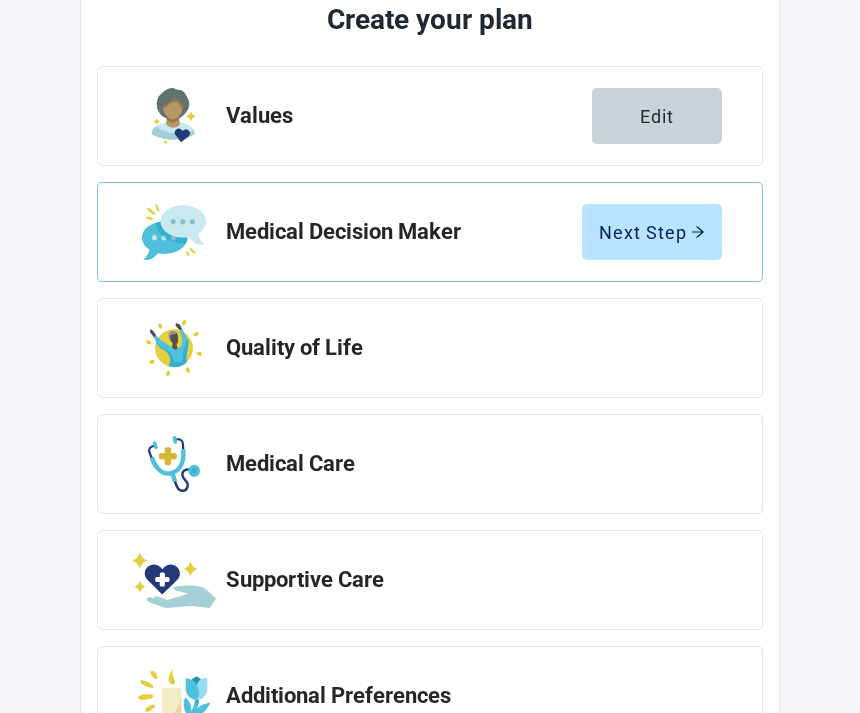 click on "Next Step" at bounding box center [652, 232] 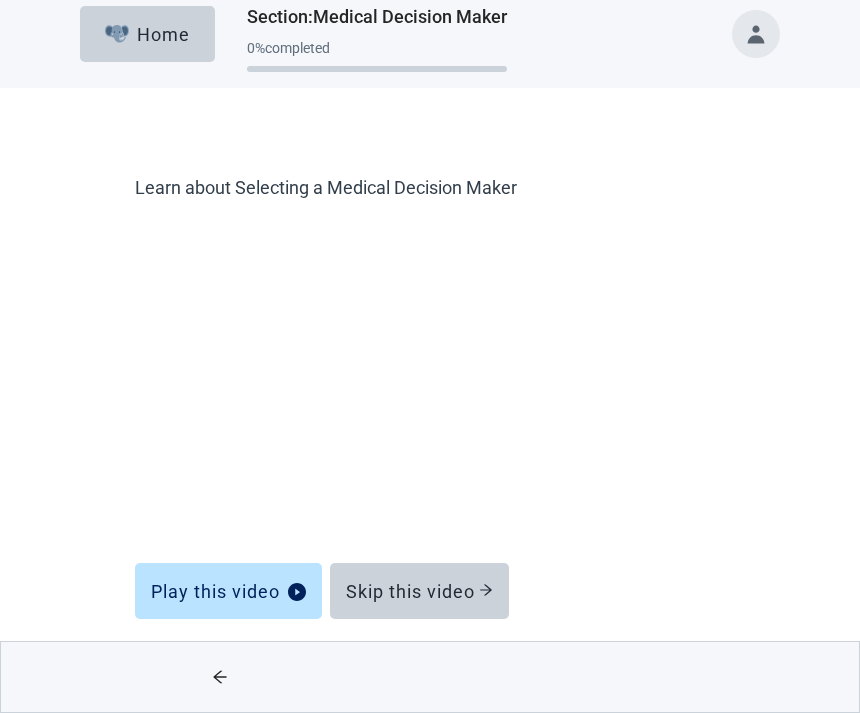 scroll, scrollTop: 20, scrollLeft: 0, axis: vertical 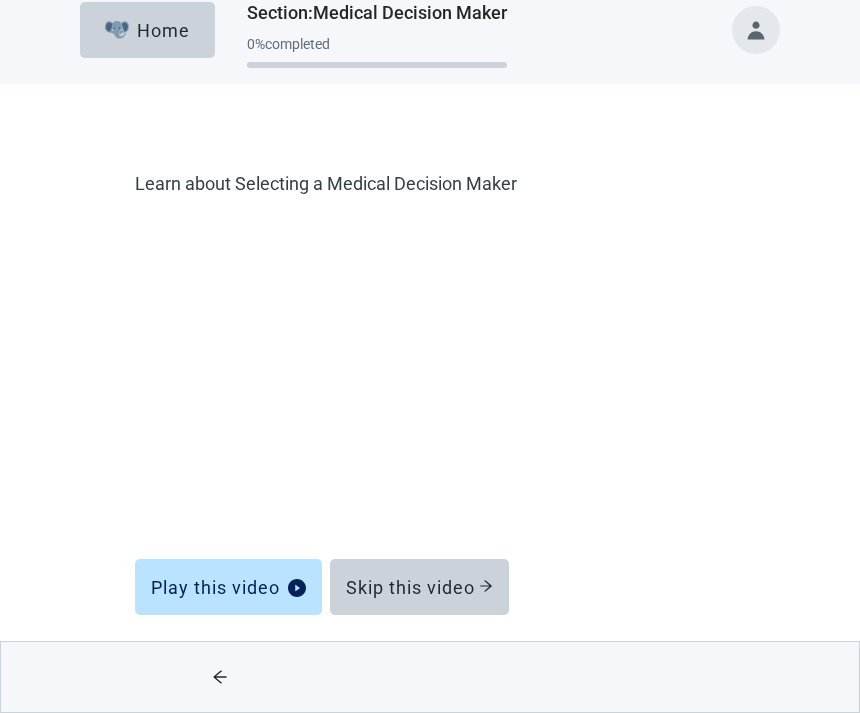 click on "Play this video" at bounding box center [228, 587] 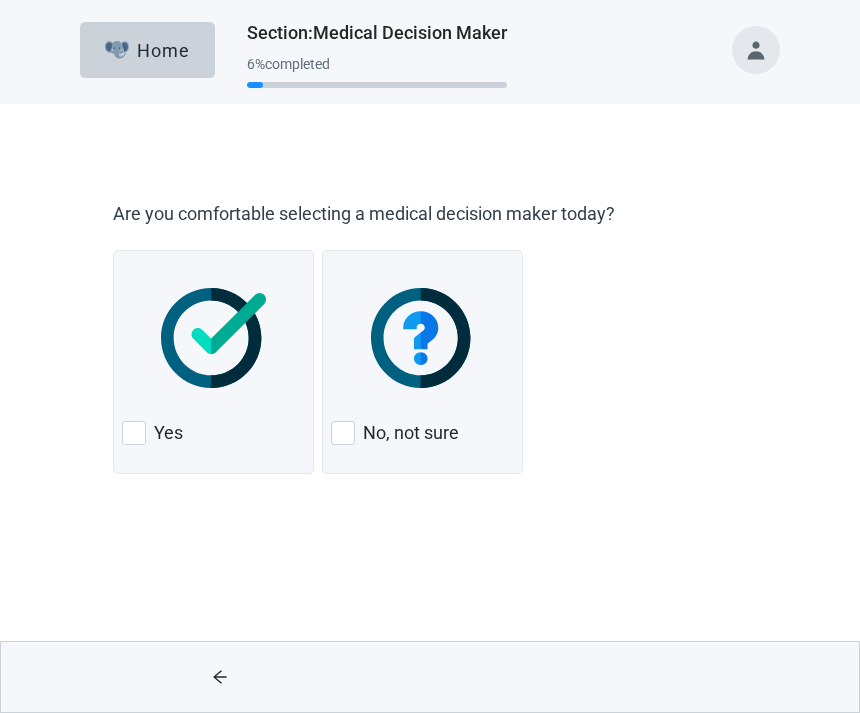 scroll, scrollTop: 0, scrollLeft: 0, axis: both 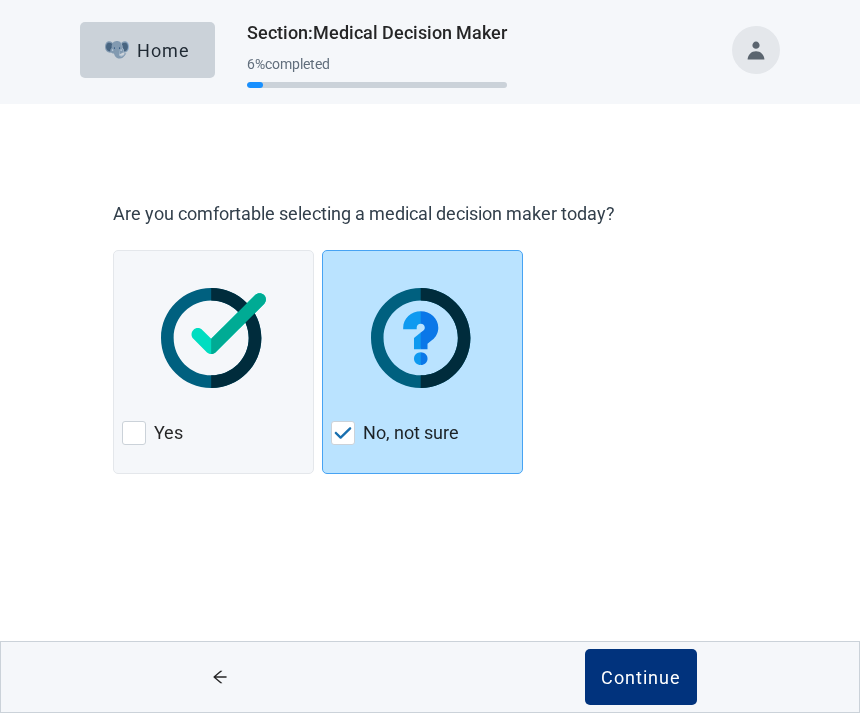 click on "Continue" at bounding box center (641, 677) 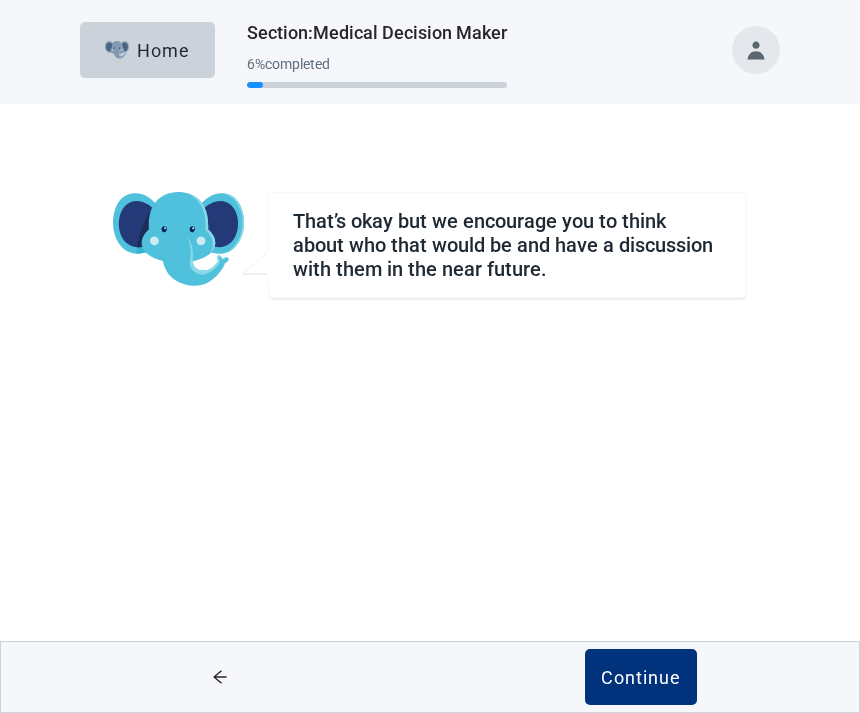 click on "Continue" at bounding box center [641, 677] 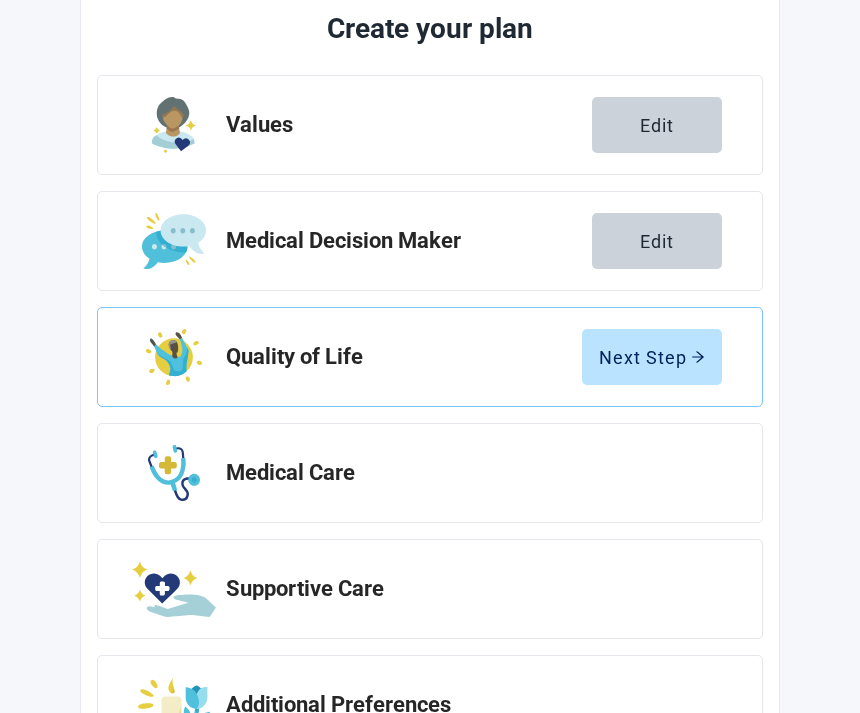 scroll, scrollTop: 286, scrollLeft: 0, axis: vertical 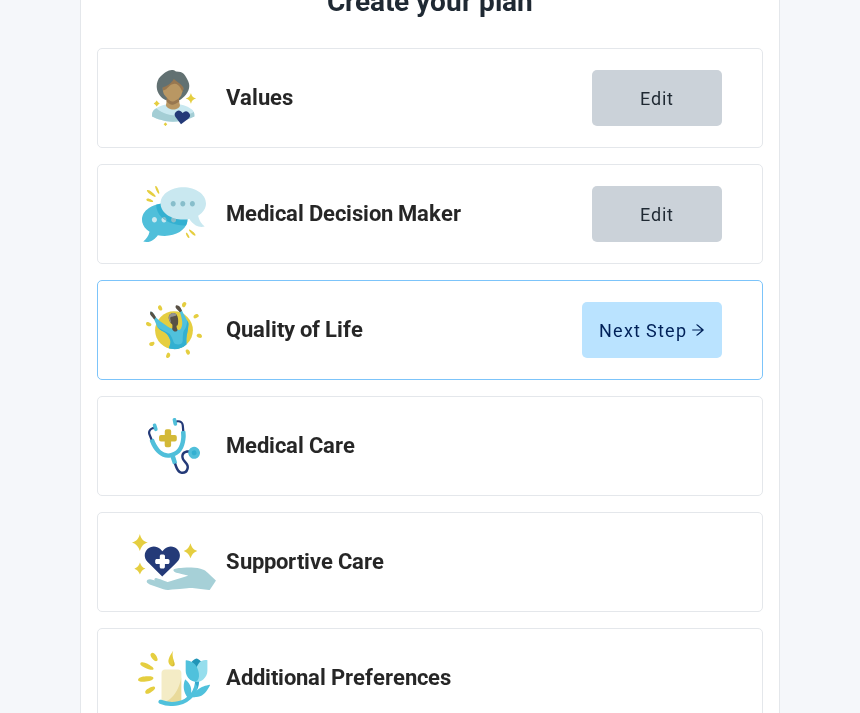 click 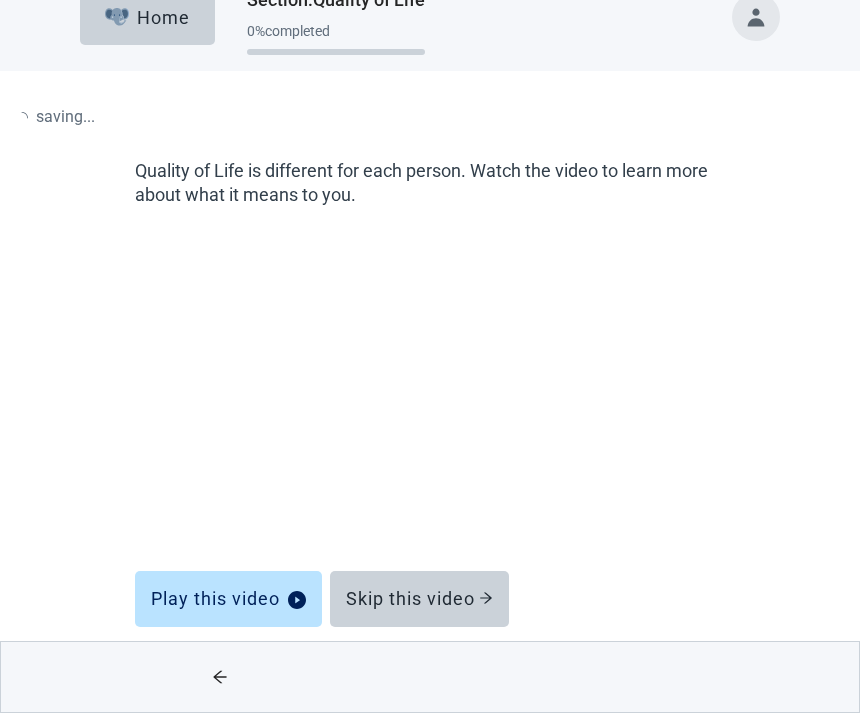 scroll, scrollTop: 44, scrollLeft: 0, axis: vertical 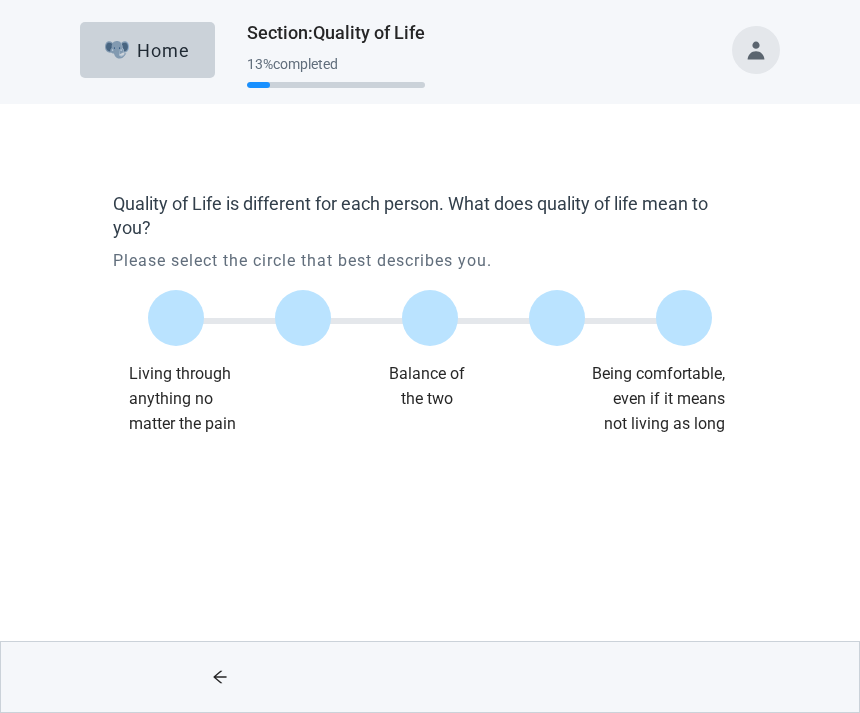 click at bounding box center [430, 318] 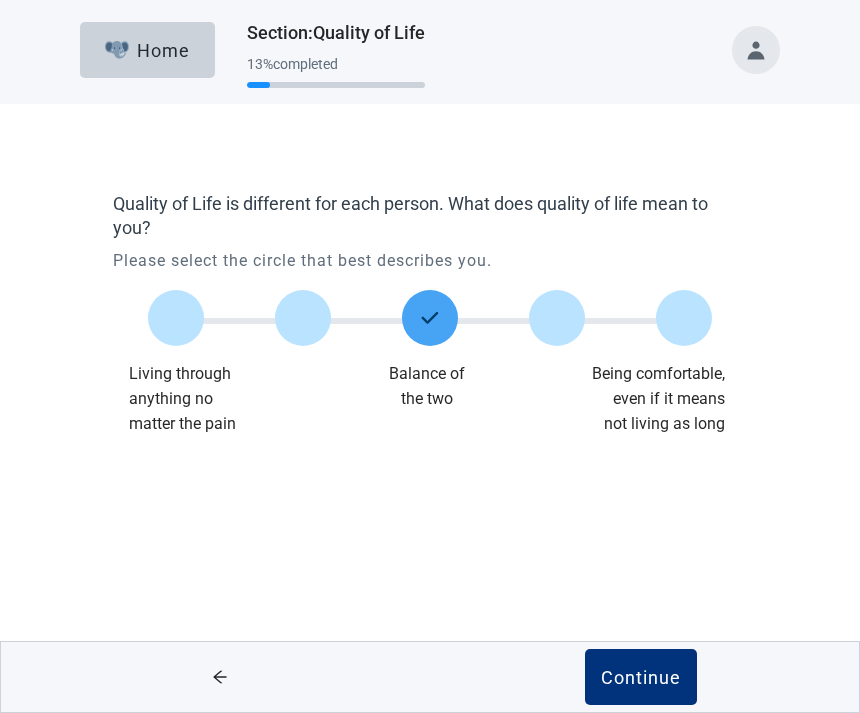 click on "Continue" at bounding box center [641, 677] 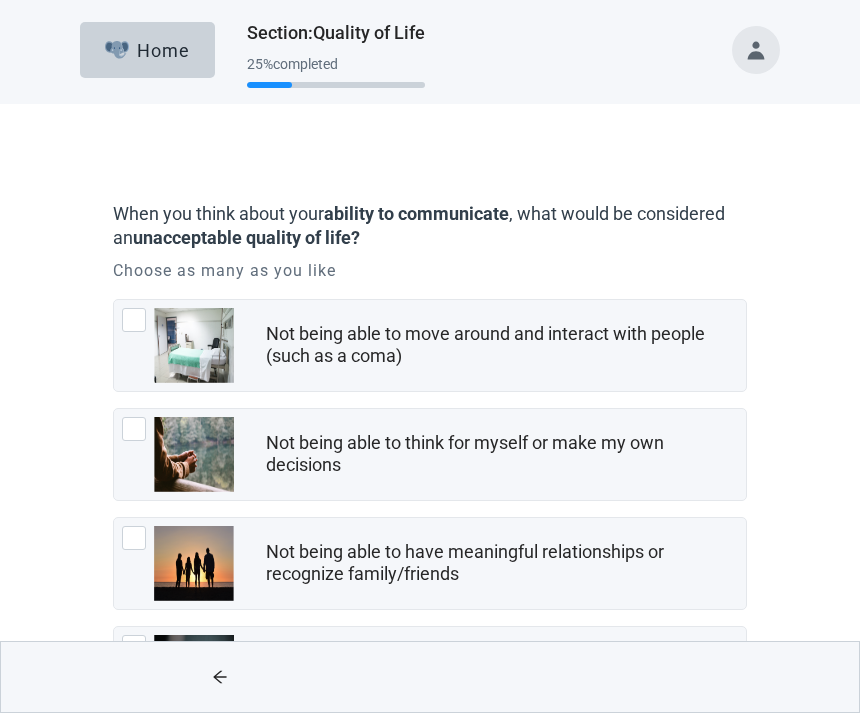 click at bounding box center [178, 345] 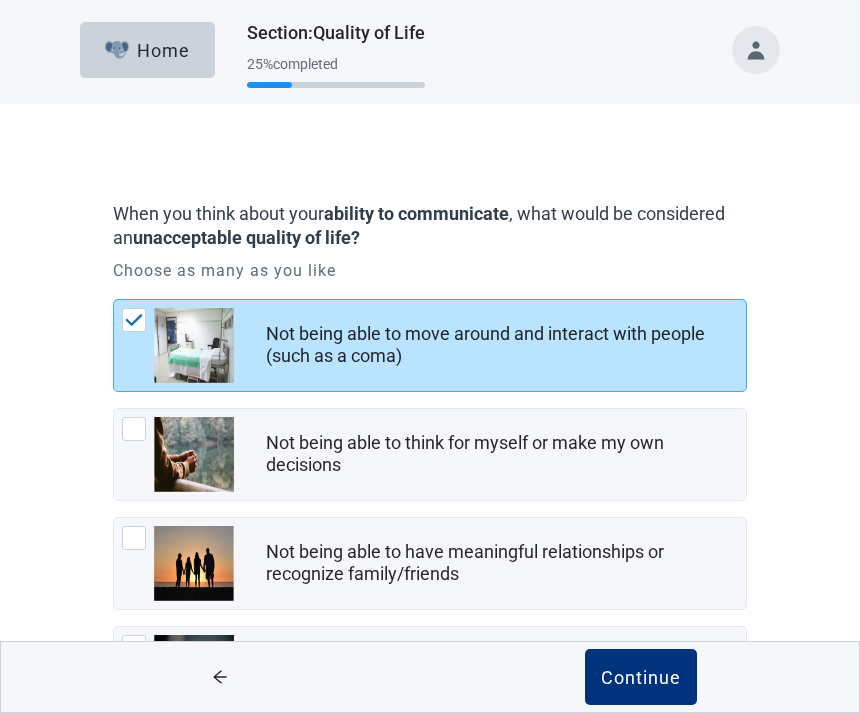 click at bounding box center [178, 454] 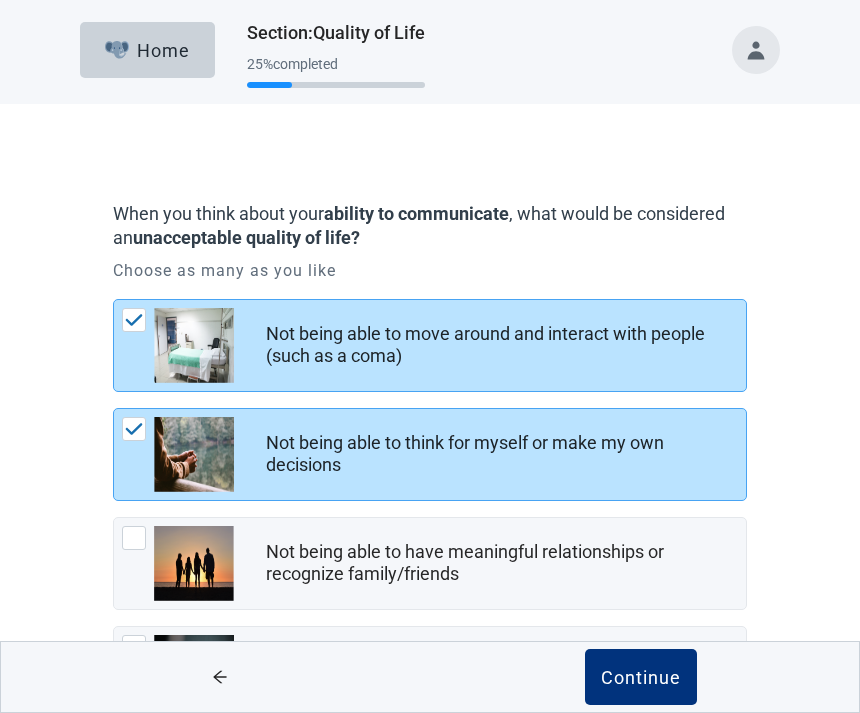 click at bounding box center [194, 563] 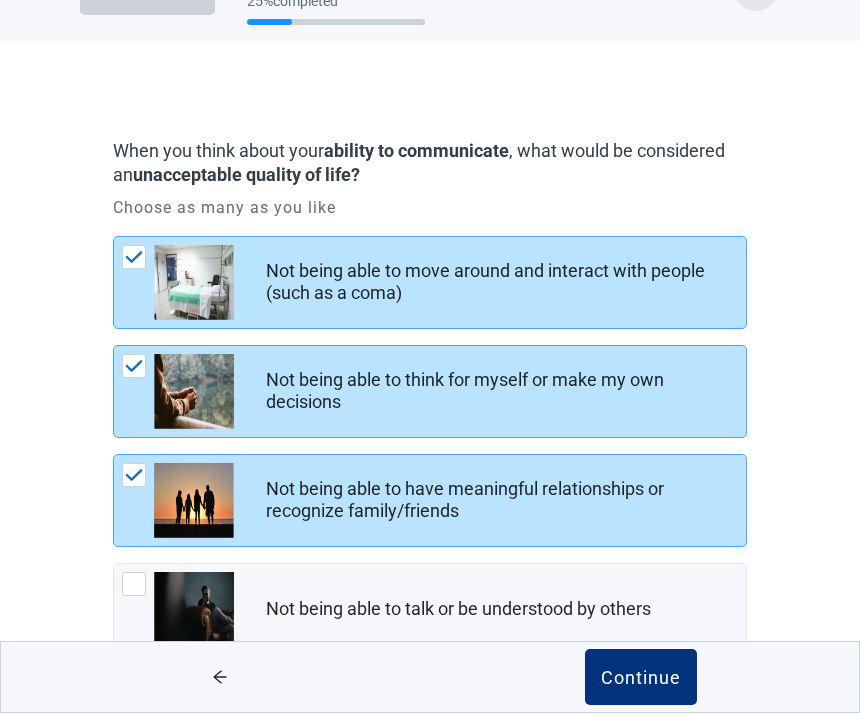 scroll, scrollTop: 91, scrollLeft: 0, axis: vertical 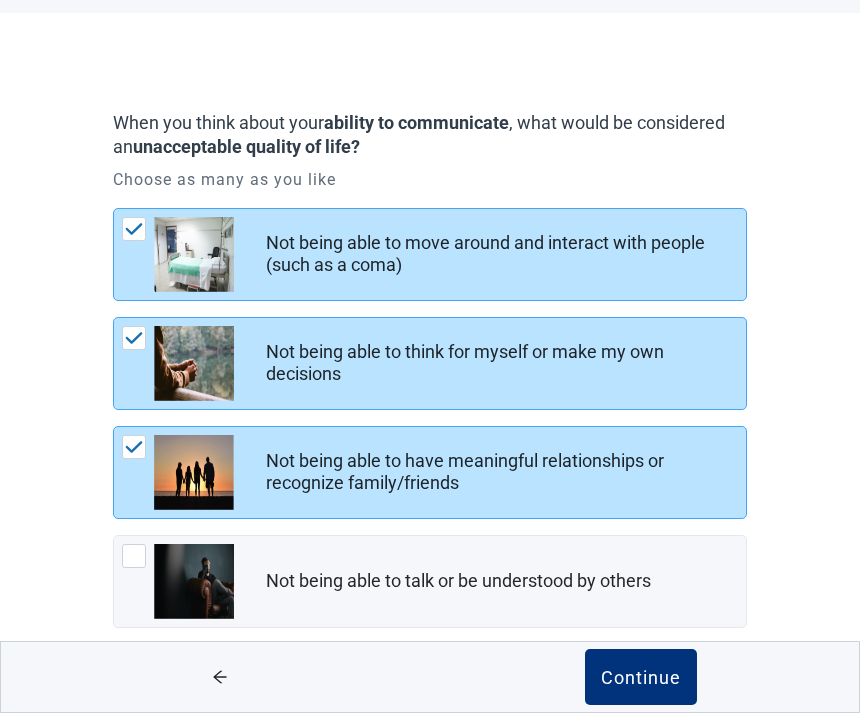 click at bounding box center (194, 581) 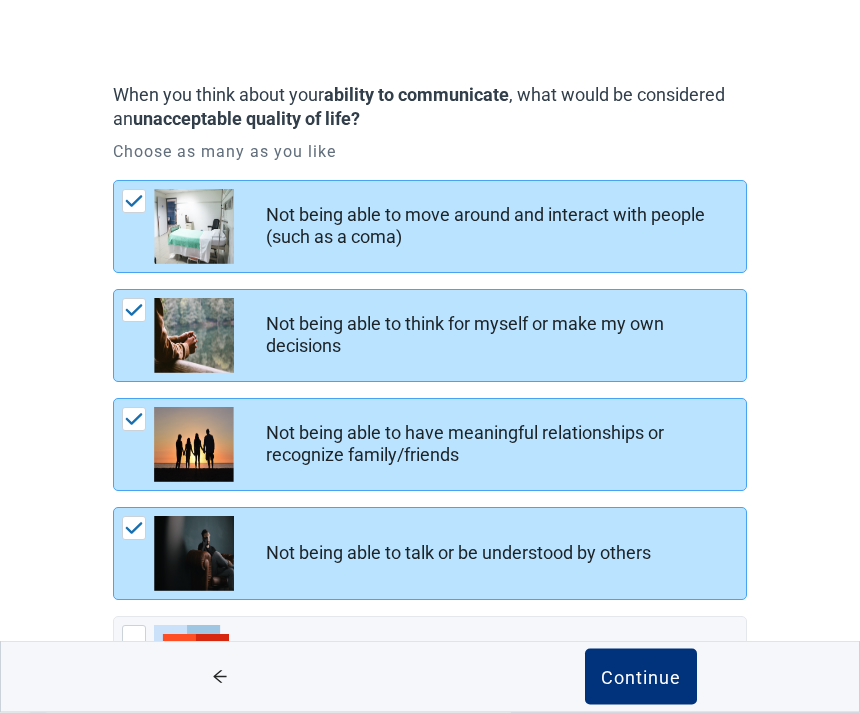 scroll, scrollTop: 164, scrollLeft: 0, axis: vertical 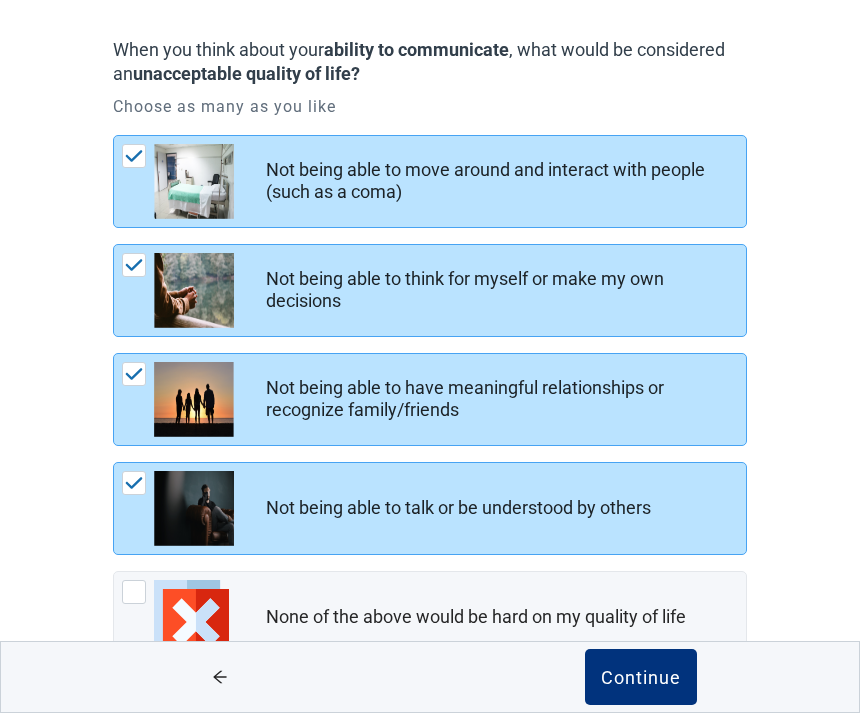 click on "Continue" at bounding box center (641, 677) 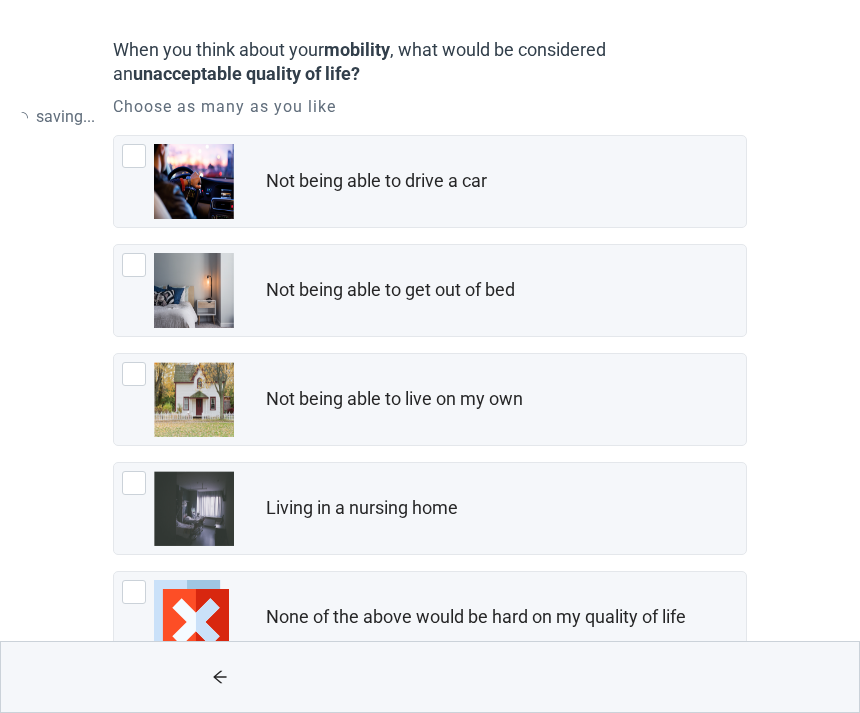 scroll, scrollTop: 0, scrollLeft: 0, axis: both 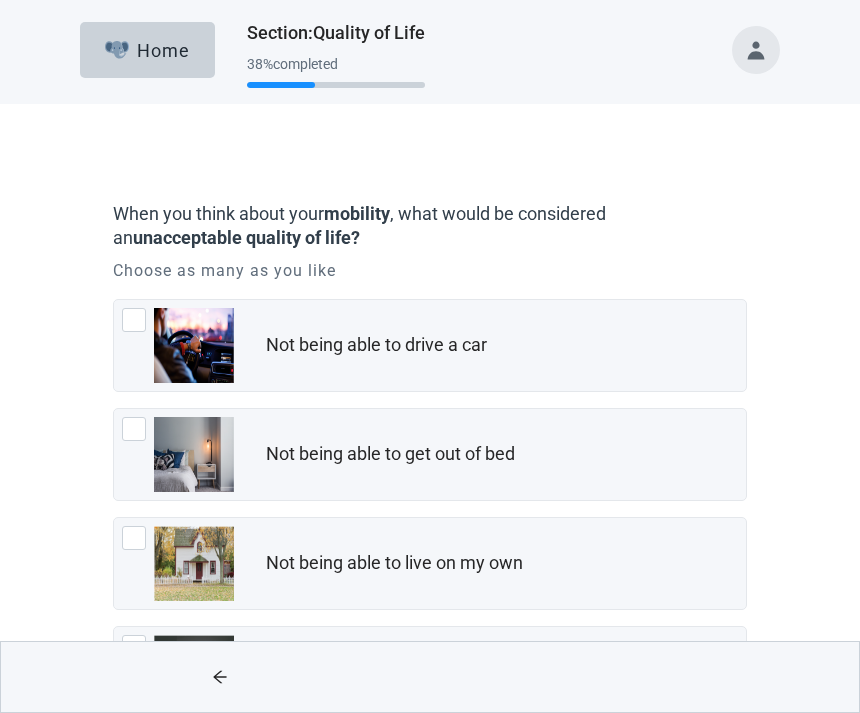 click at bounding box center (178, 345) 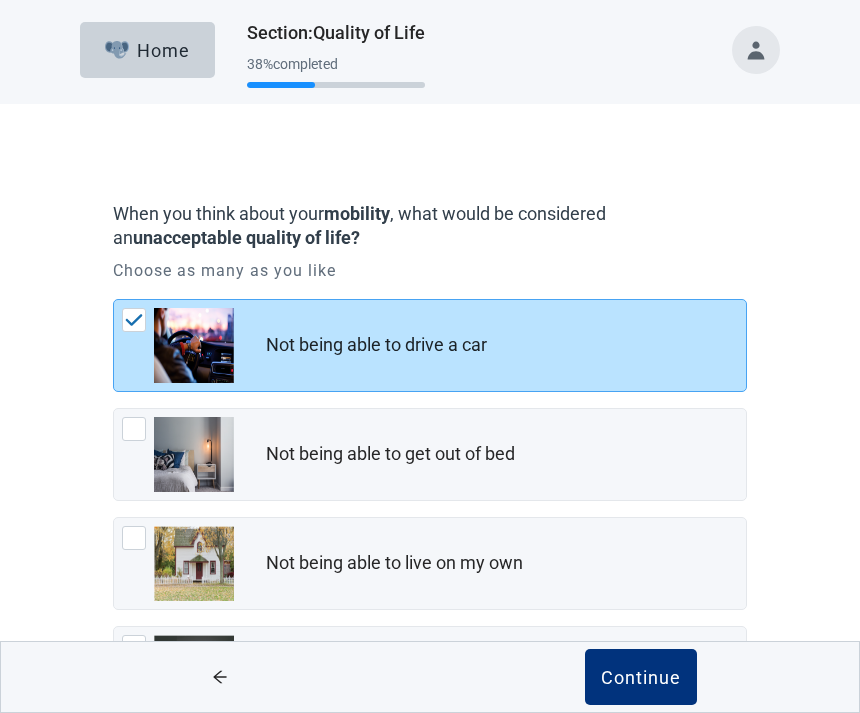click at bounding box center (178, 454) 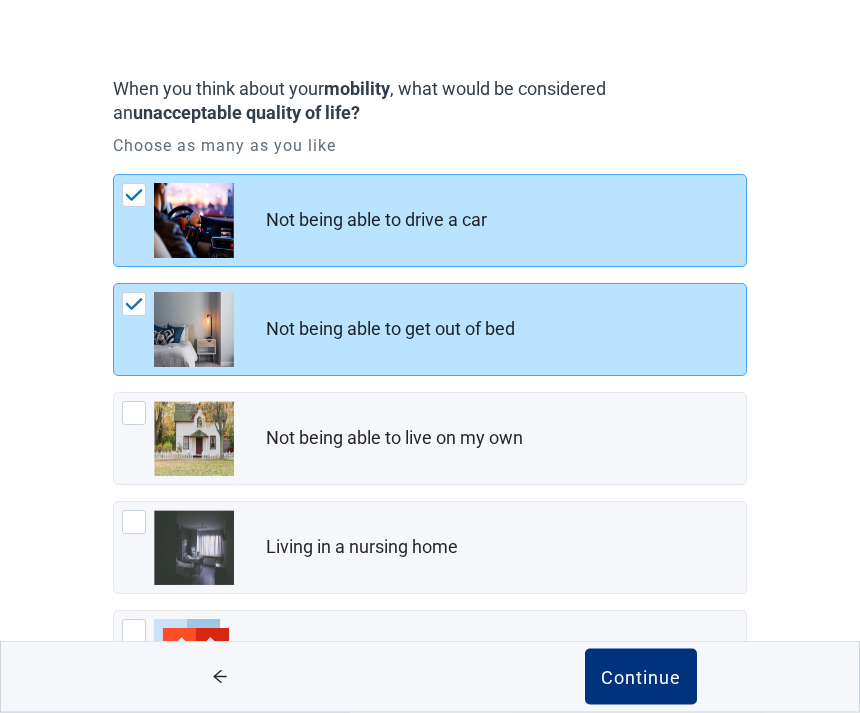 scroll, scrollTop: 164, scrollLeft: 0, axis: vertical 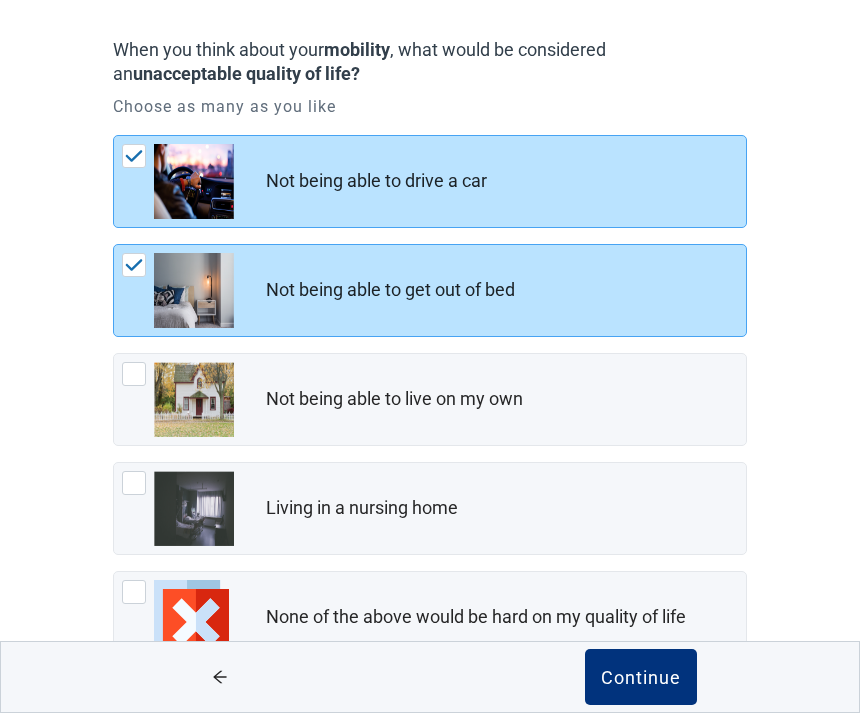 click on "When you think about your  mobility , what would be considered an   unacceptable quality of life?   Choose as many as you like     Not being able to drive a car     Not being able to get out of bed     Not being able to live on my own     Living in a nursing home     None of the above would be hard on my quality of life Continue" at bounding box center [430, 379] 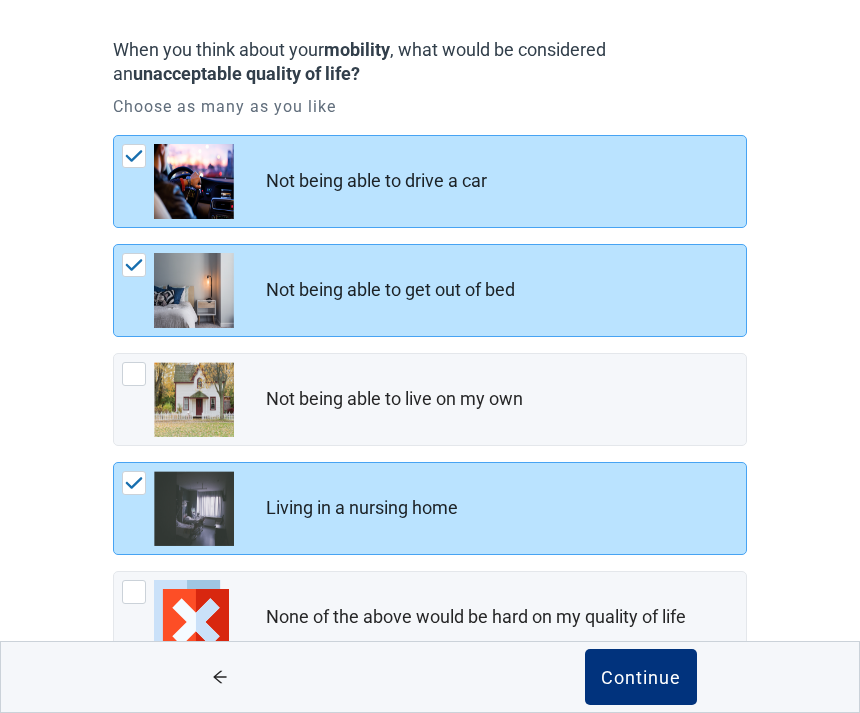 click on "Continue" at bounding box center [641, 677] 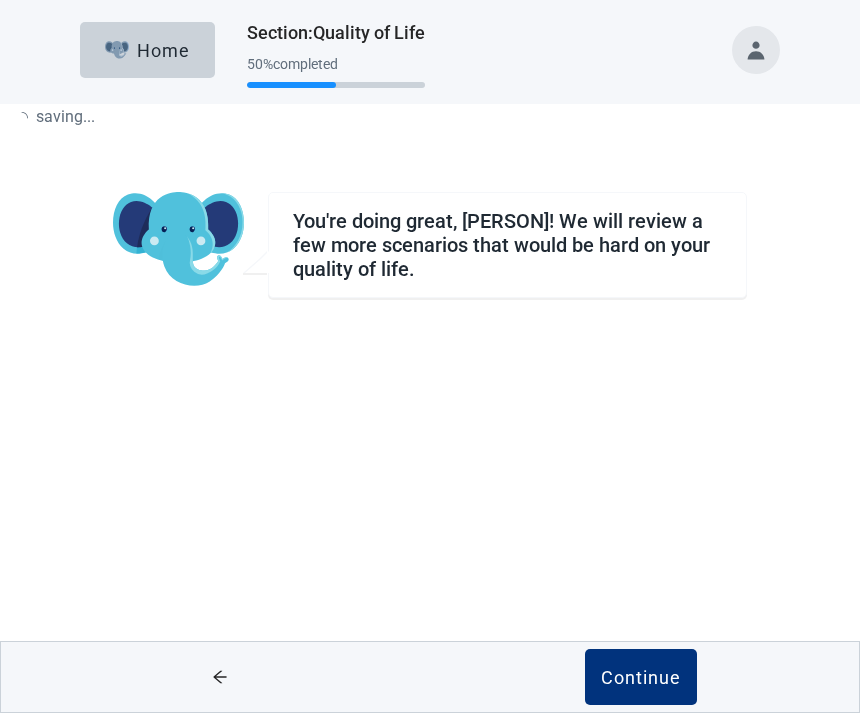 scroll, scrollTop: 0, scrollLeft: 0, axis: both 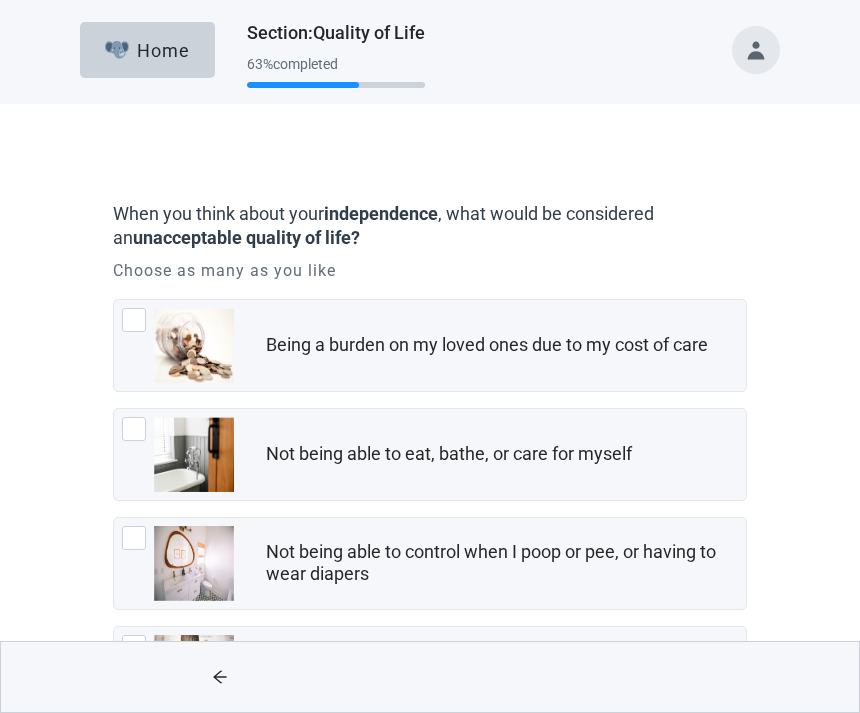 click at bounding box center [194, 345] 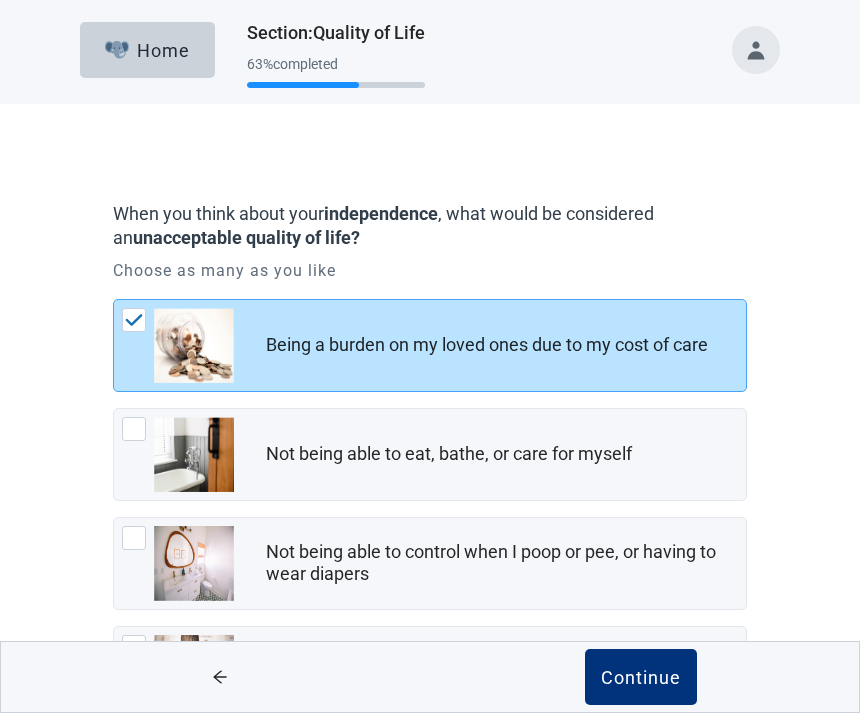 click at bounding box center (134, 538) 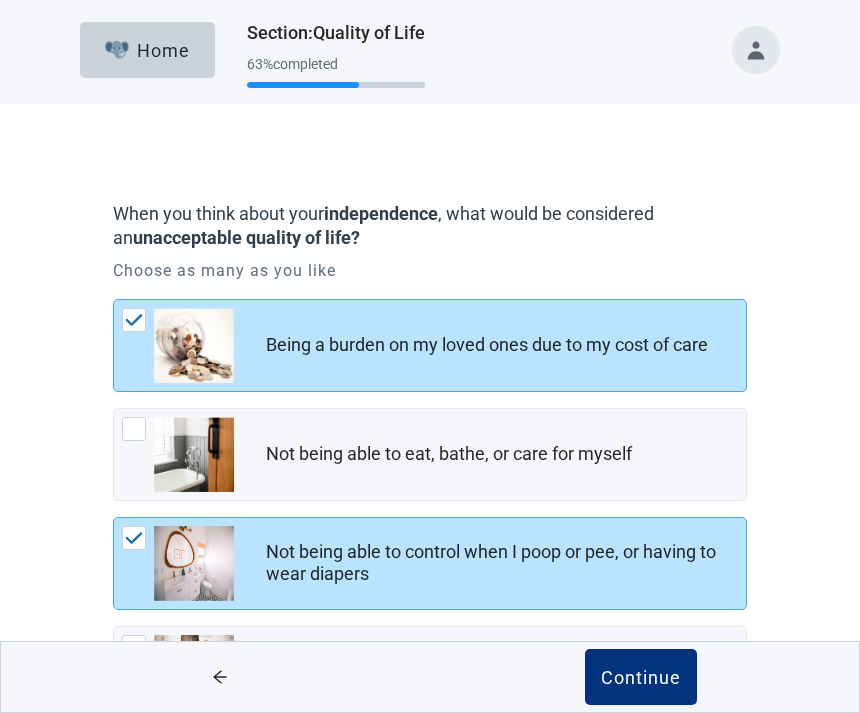 click at bounding box center [194, 454] 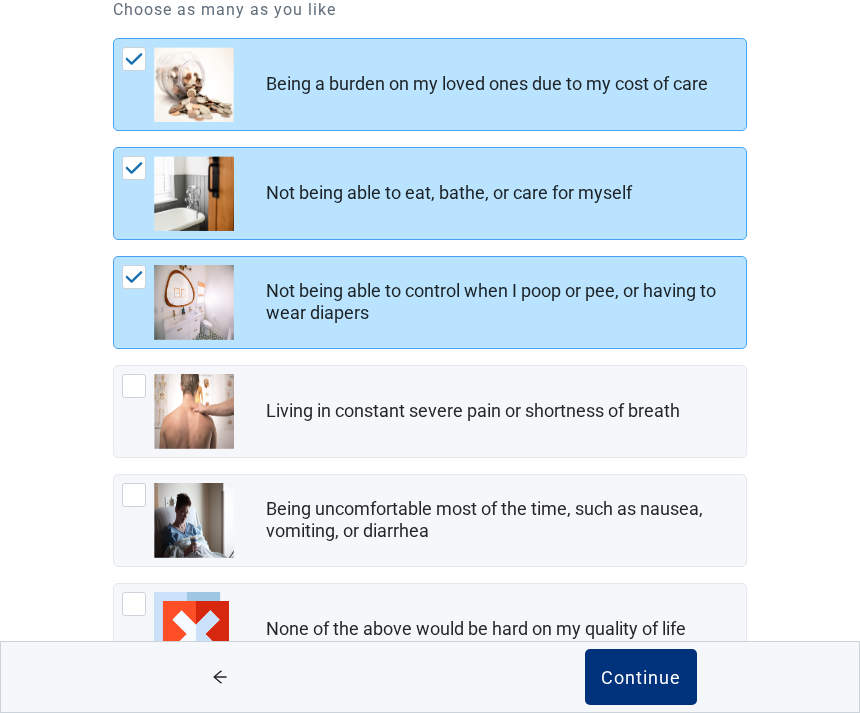 scroll, scrollTop: 273, scrollLeft: 0, axis: vertical 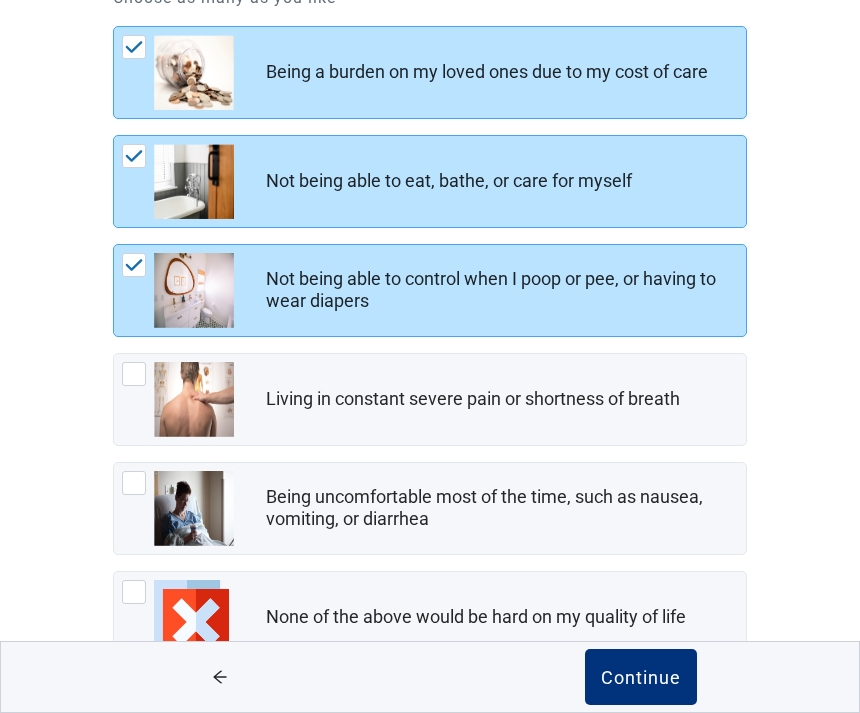 click at bounding box center (194, 399) 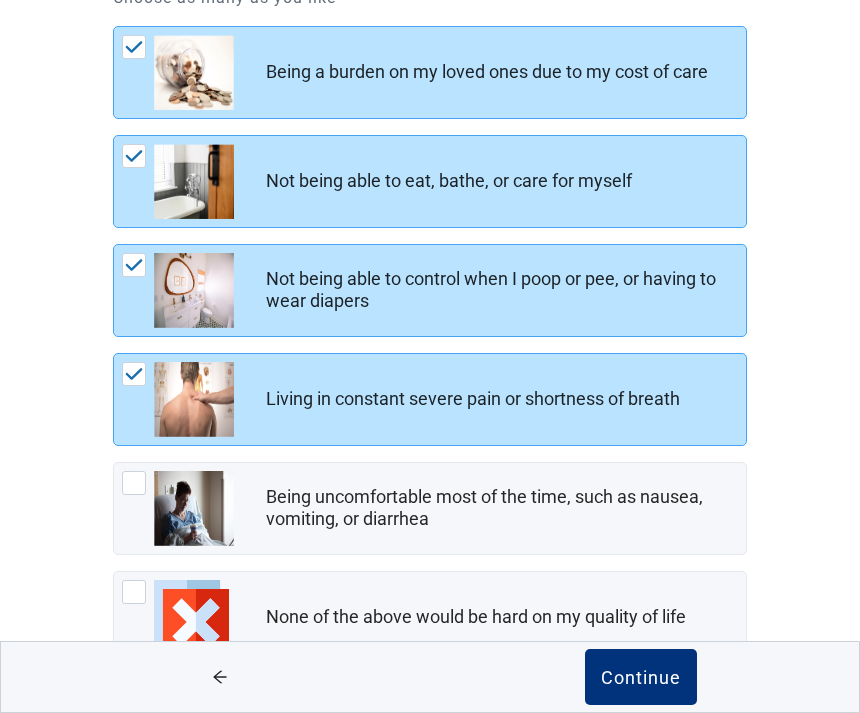 click on "Being uncomfortable most of the time, such as nausea, vomiting, or diarrhea" at bounding box center [430, 508] 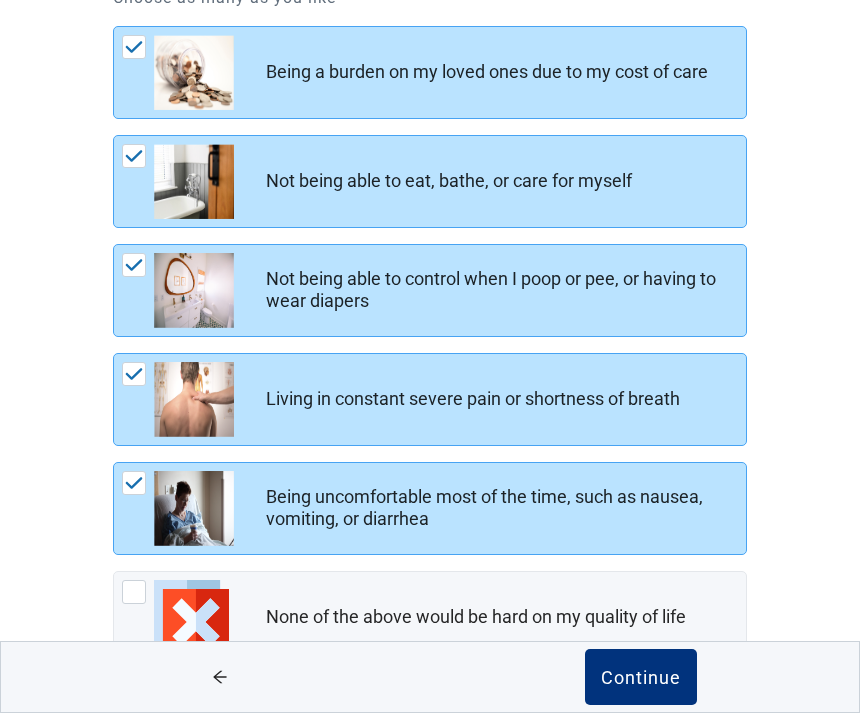 click on "Continue" at bounding box center (641, 677) 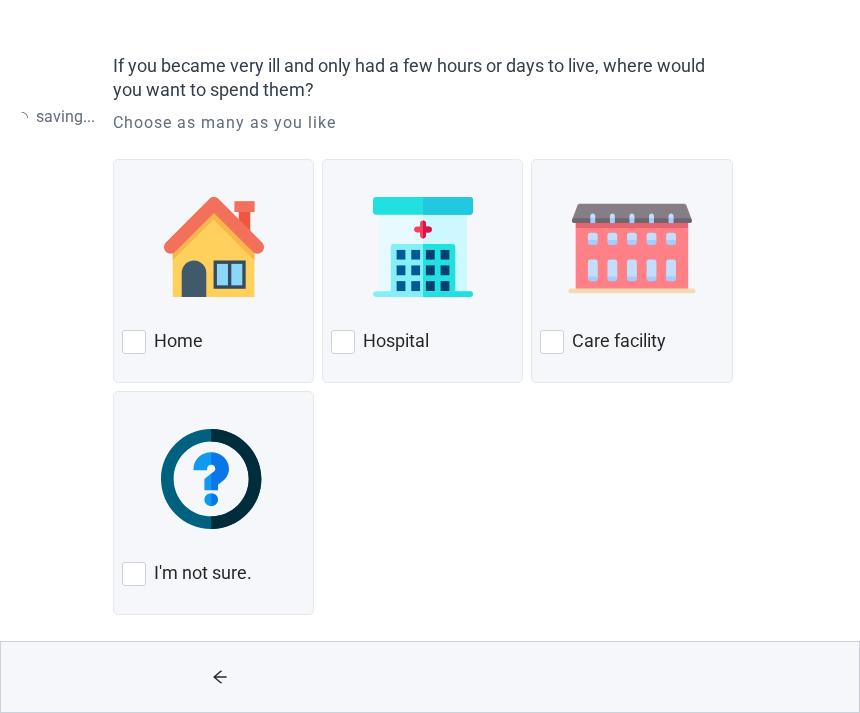 scroll, scrollTop: 0, scrollLeft: 0, axis: both 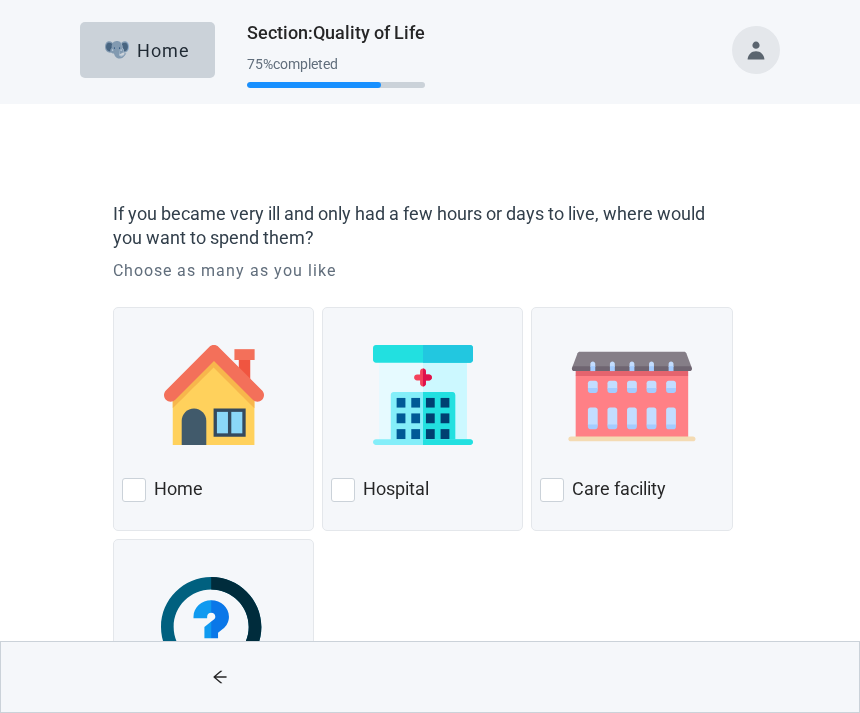 click on "Home" at bounding box center [213, 490] 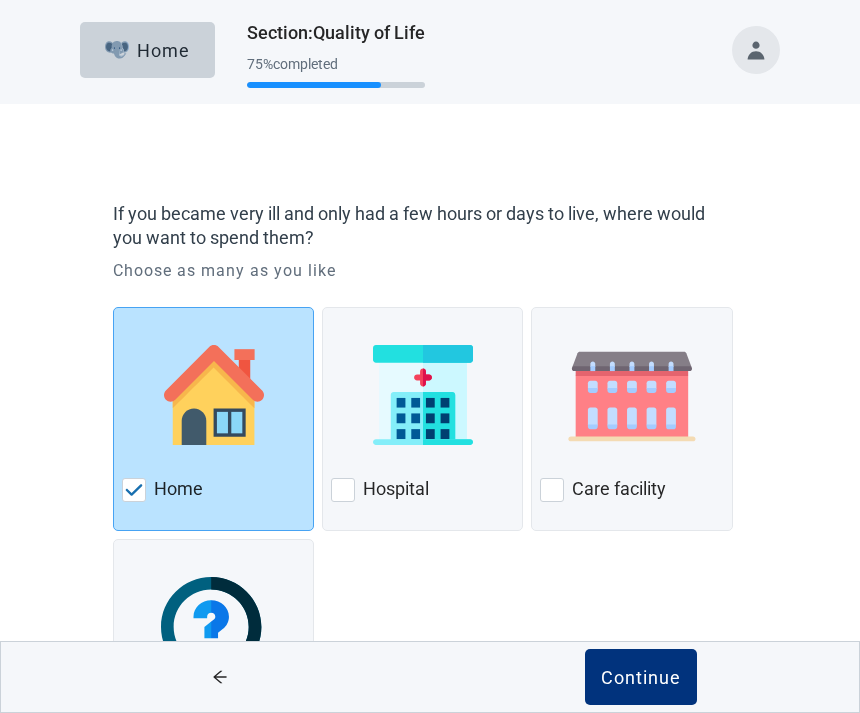 click on "Hospital" at bounding box center [396, 489] 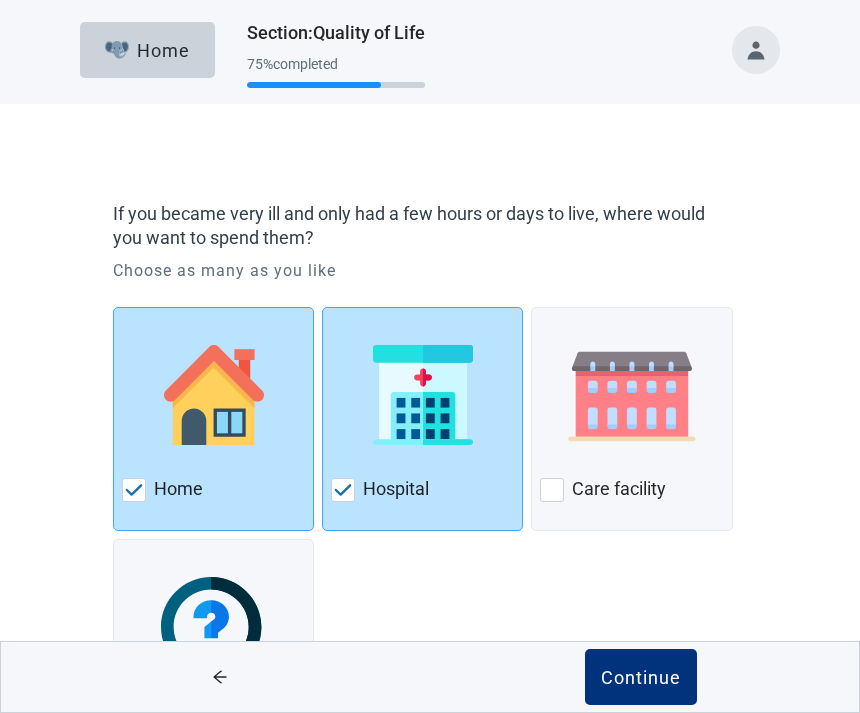 click on "Care facility" at bounding box center (631, 490) 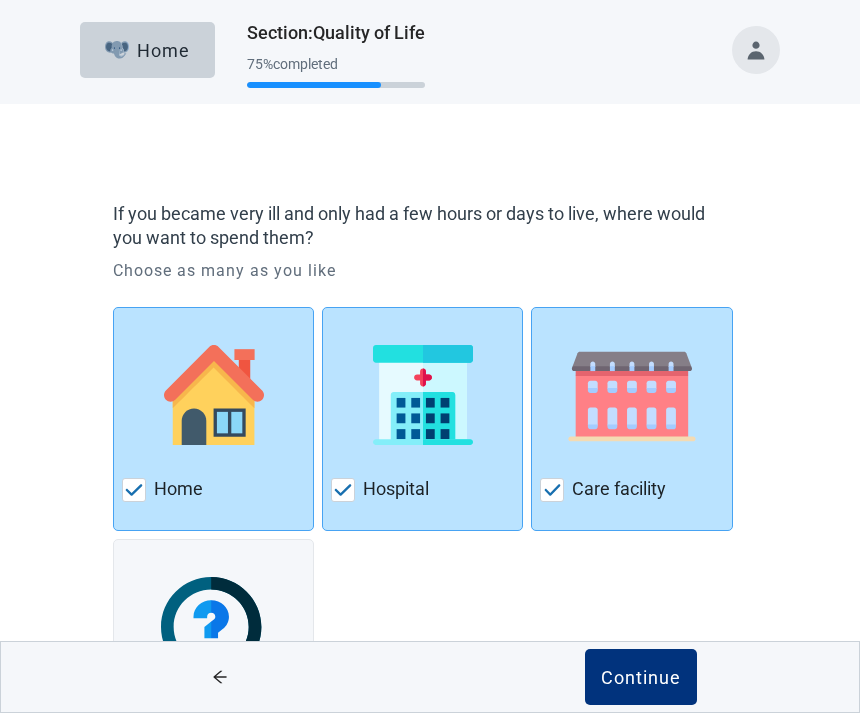 click on "Continue" at bounding box center [641, 677] 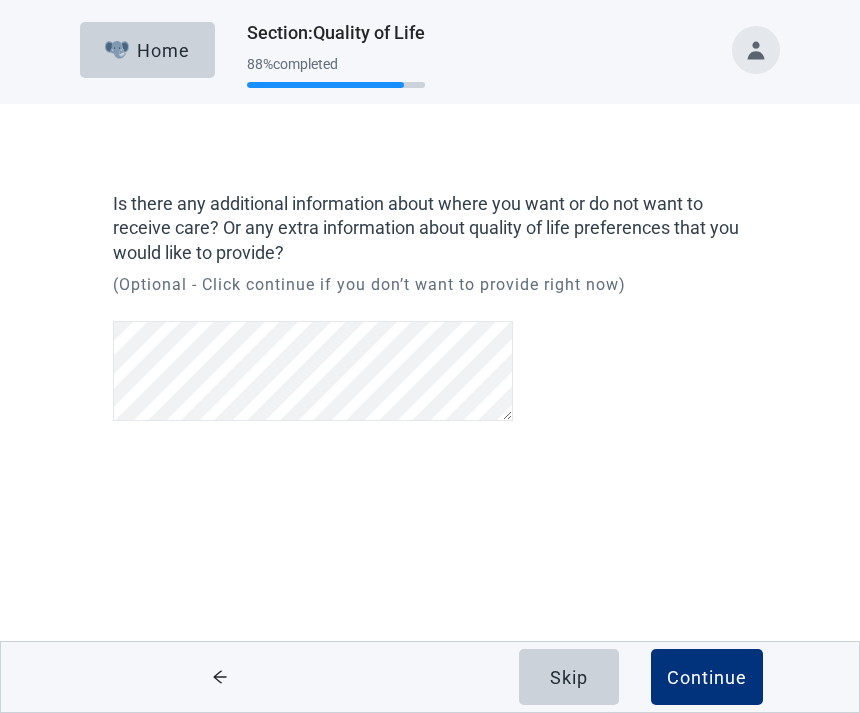 click on "Continue" at bounding box center [707, 677] 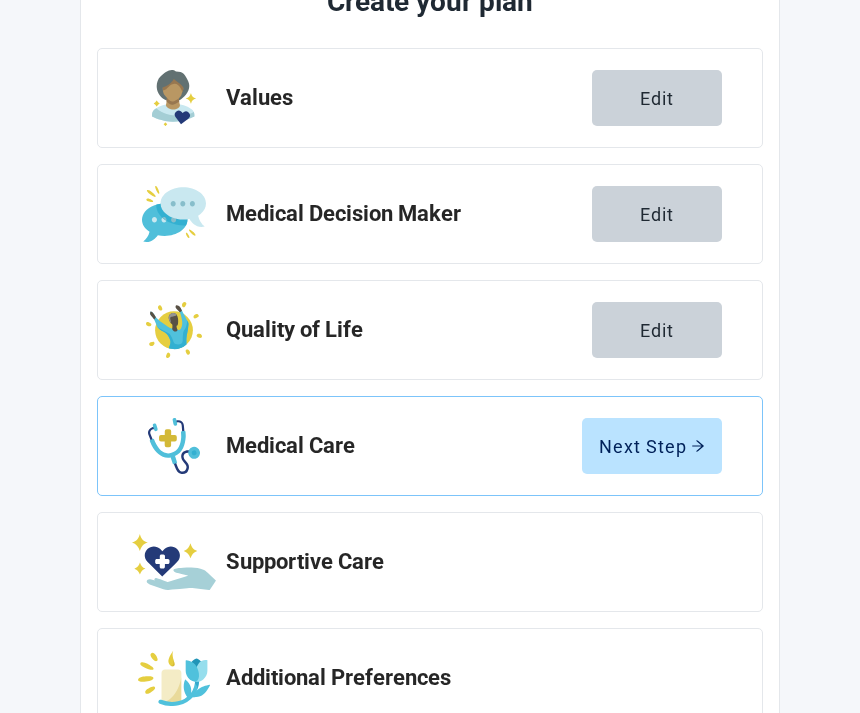 scroll, scrollTop: 296, scrollLeft: 0, axis: vertical 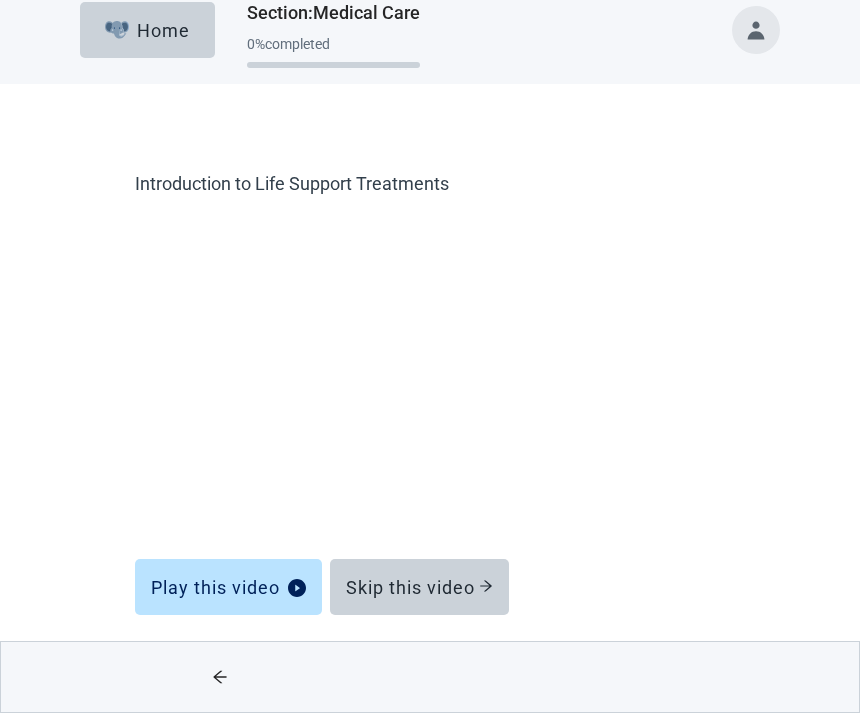 click on "Skip this video" at bounding box center (419, 587) 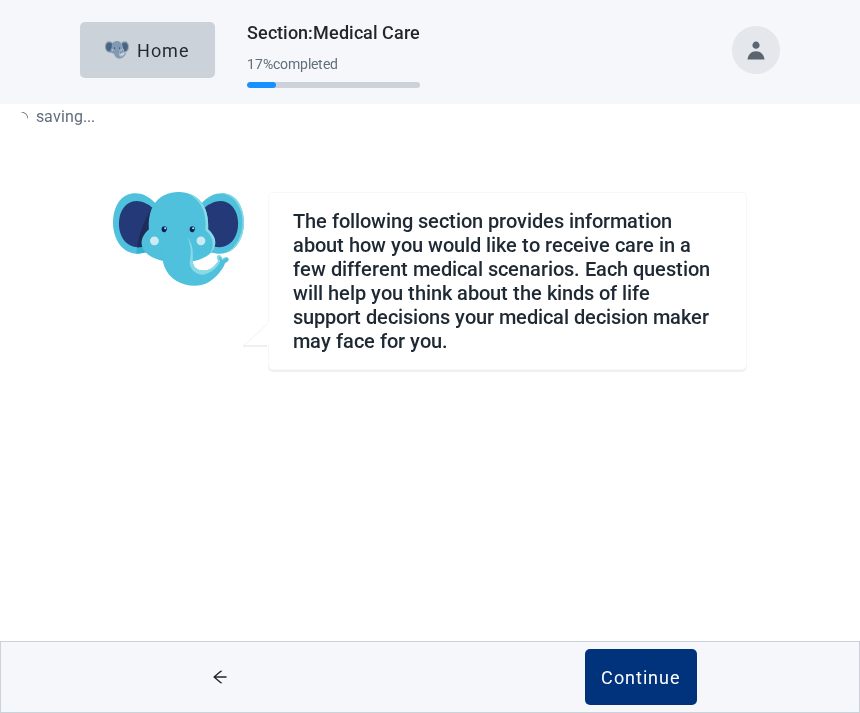 scroll, scrollTop: 0, scrollLeft: 0, axis: both 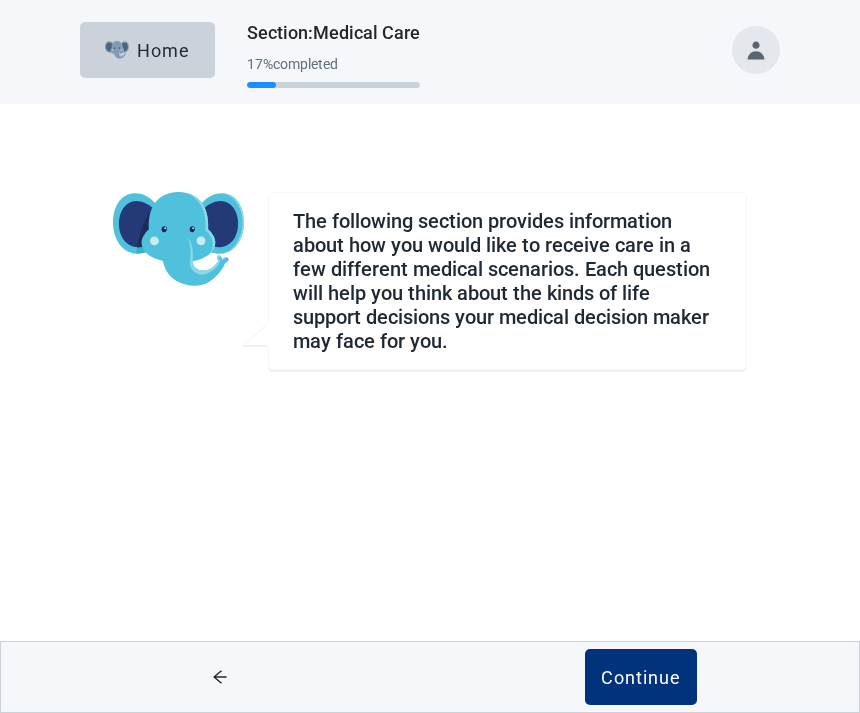 click on "The following section provides information about how you would like to receive care in a few different medical scenarios. Each question will help you think about the kinds of life support decisions your medical decision maker may face for you. Continue" at bounding box center (430, 331) 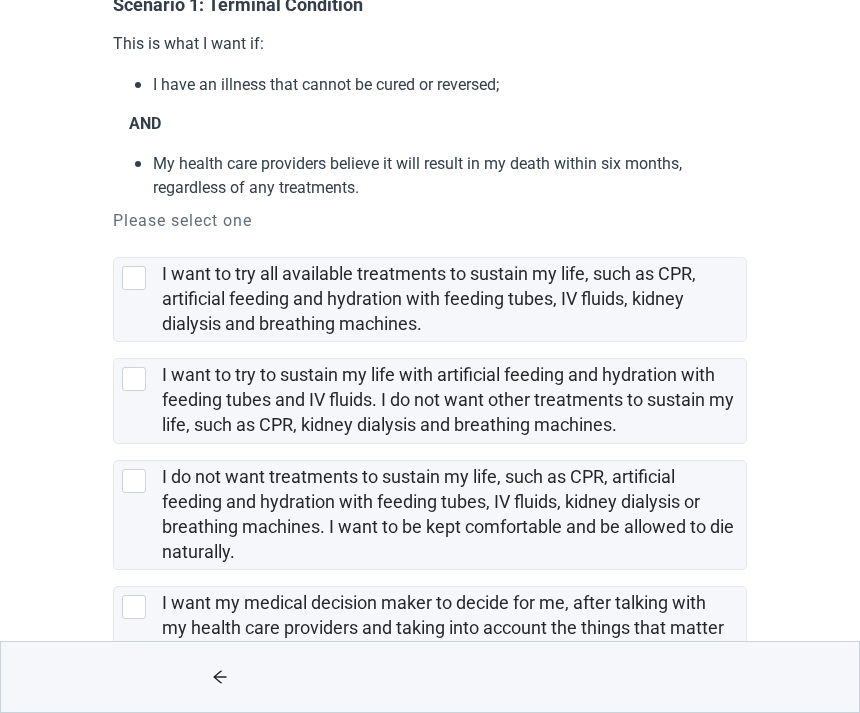 scroll, scrollTop: 231, scrollLeft: 0, axis: vertical 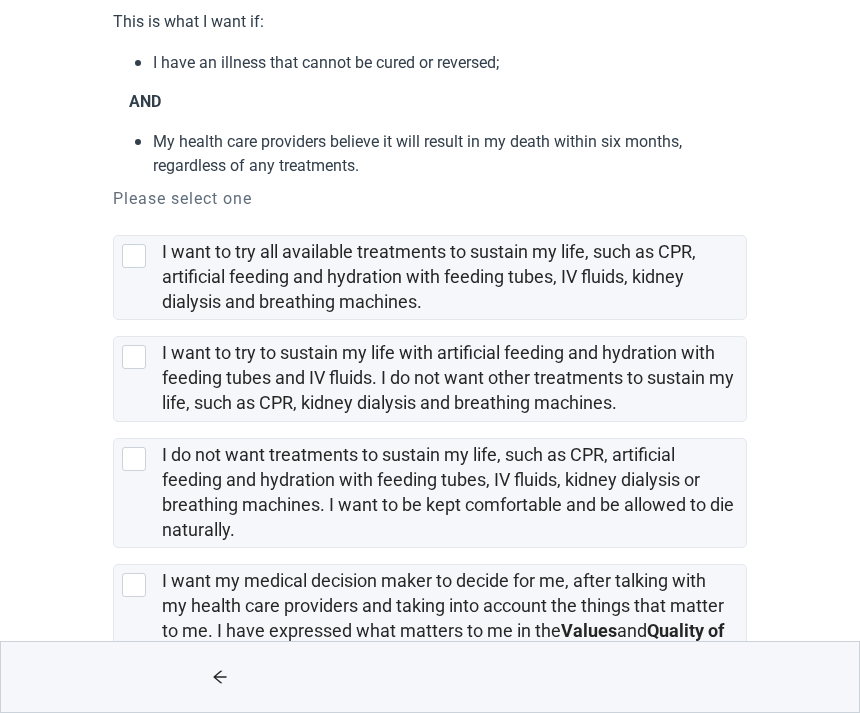 click at bounding box center [134, 585] 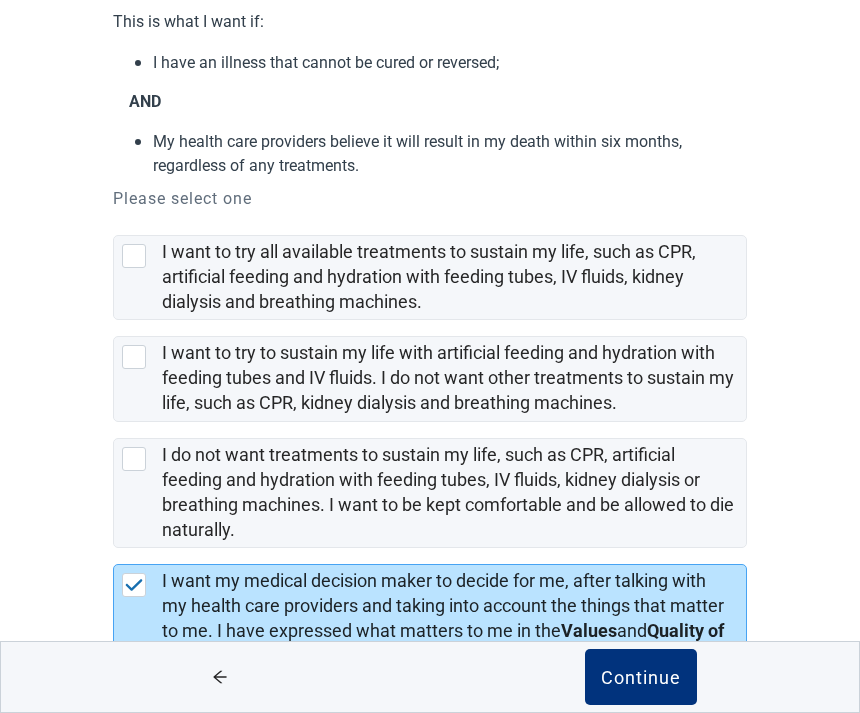 click on "Continue" at bounding box center (641, 677) 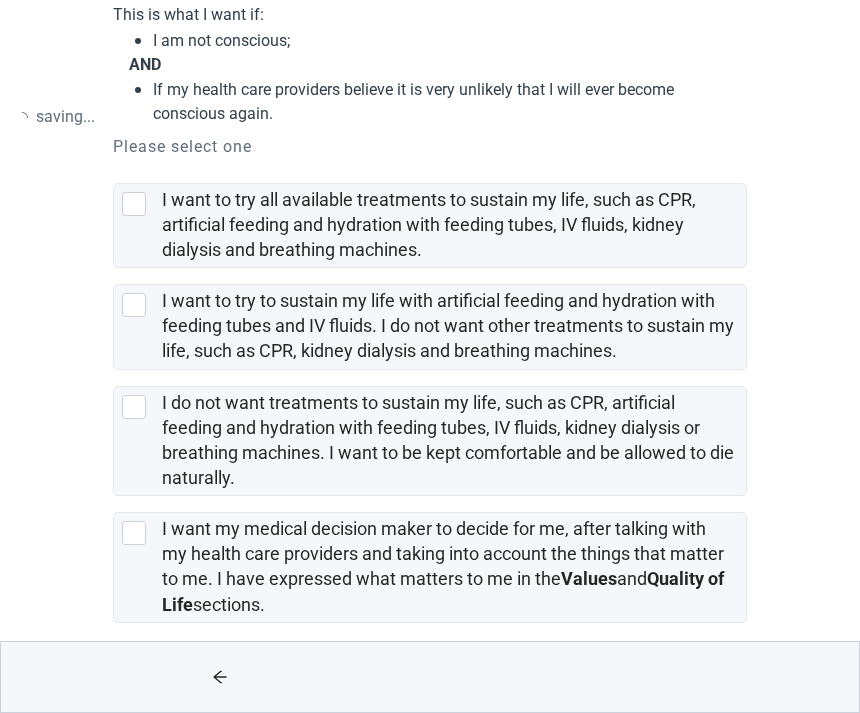 scroll, scrollTop: 0, scrollLeft: 0, axis: both 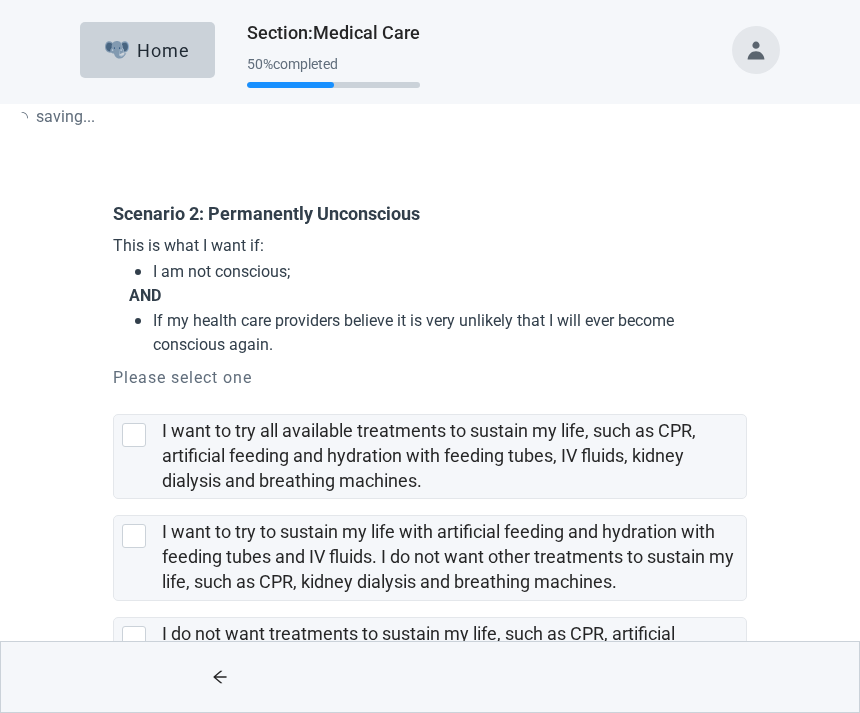 click at bounding box center (640, 677) 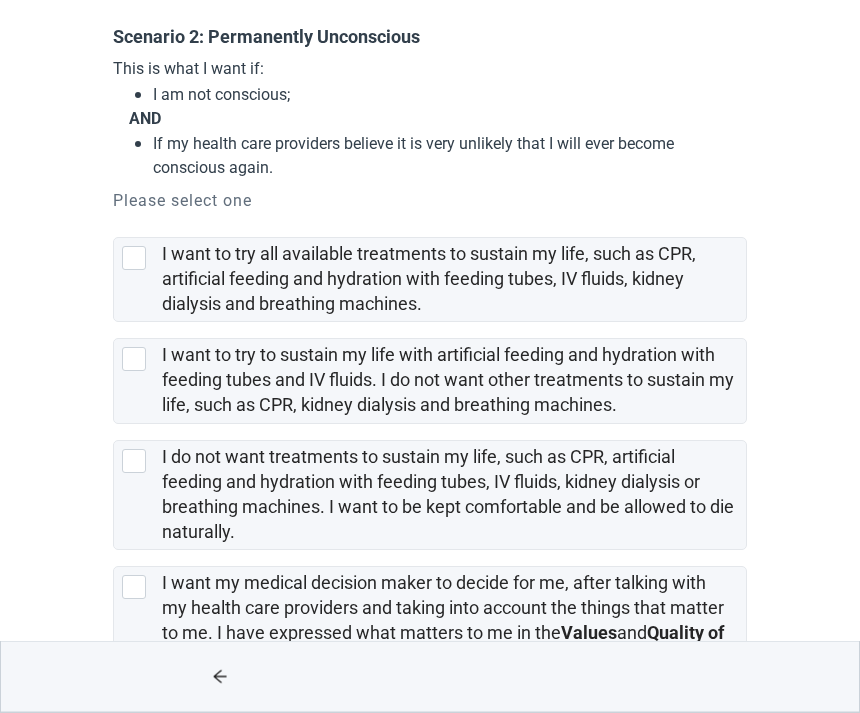 scroll, scrollTop: 179, scrollLeft: 0, axis: vertical 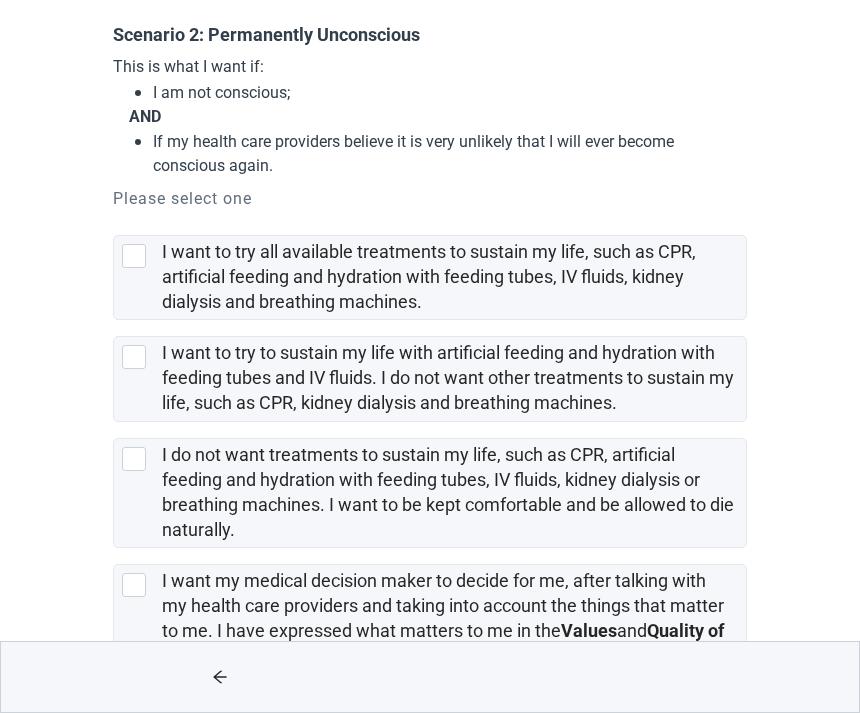 click at bounding box center (138, 585) 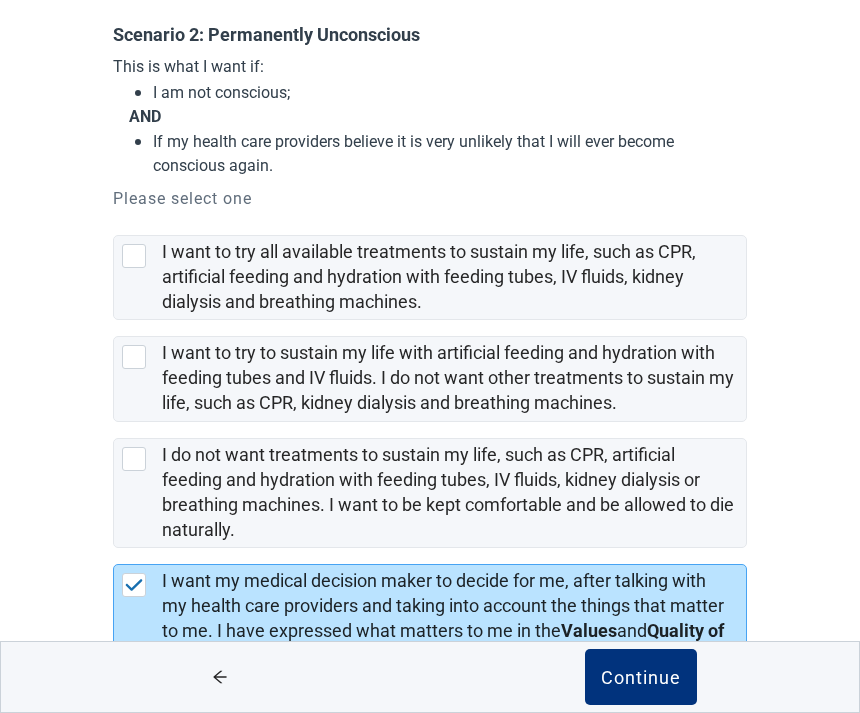 click on "Continue" at bounding box center [641, 677] 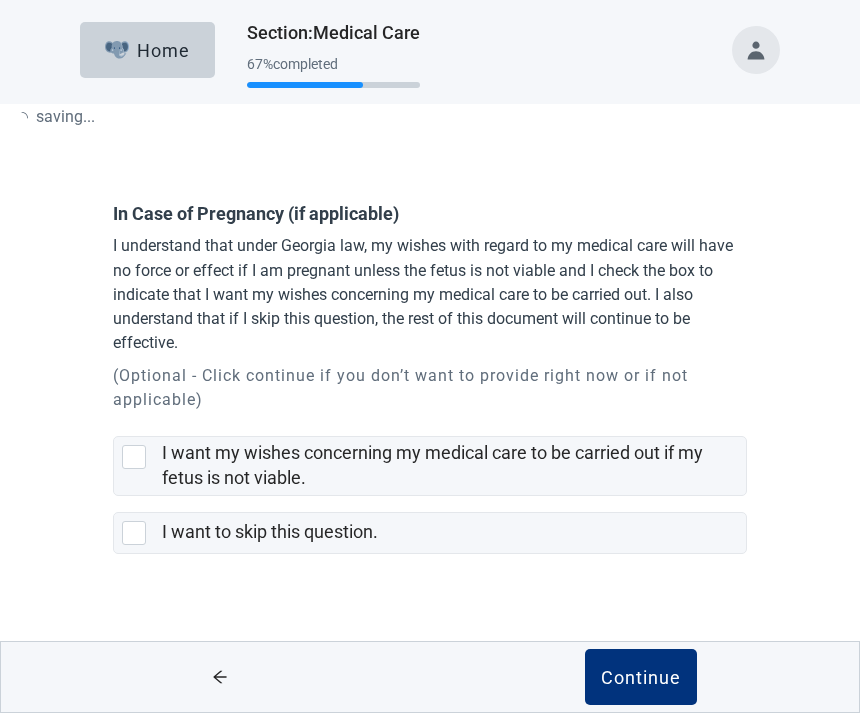 scroll, scrollTop: 0, scrollLeft: 0, axis: both 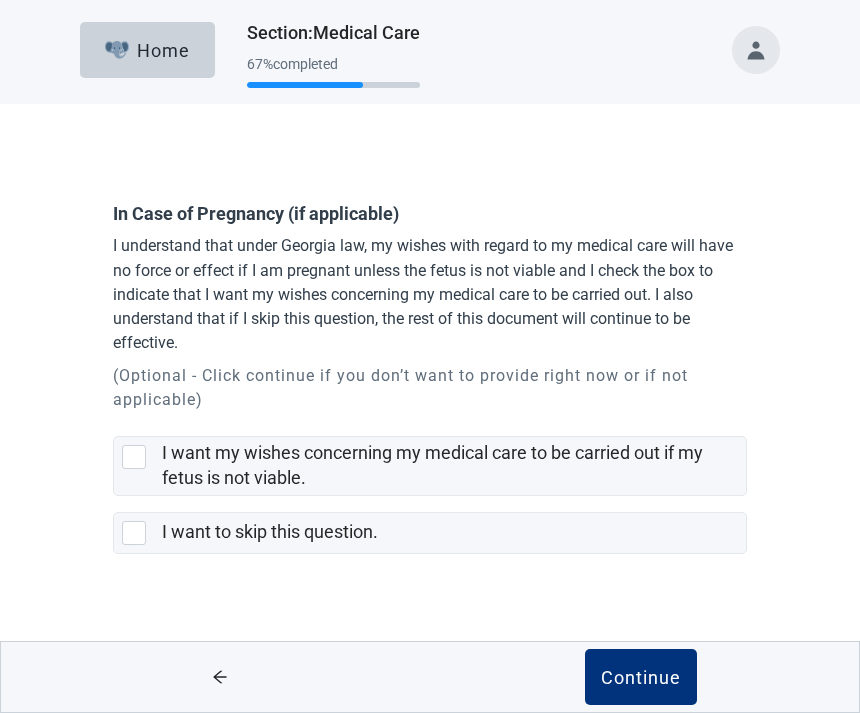 click at bounding box center [138, 533] 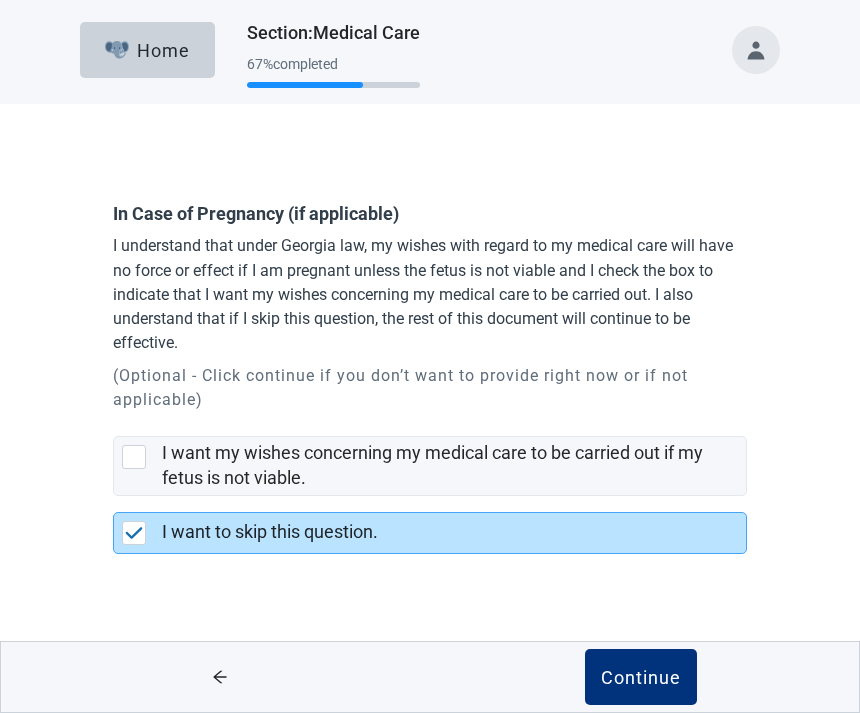 click on "Continue" at bounding box center [641, 677] 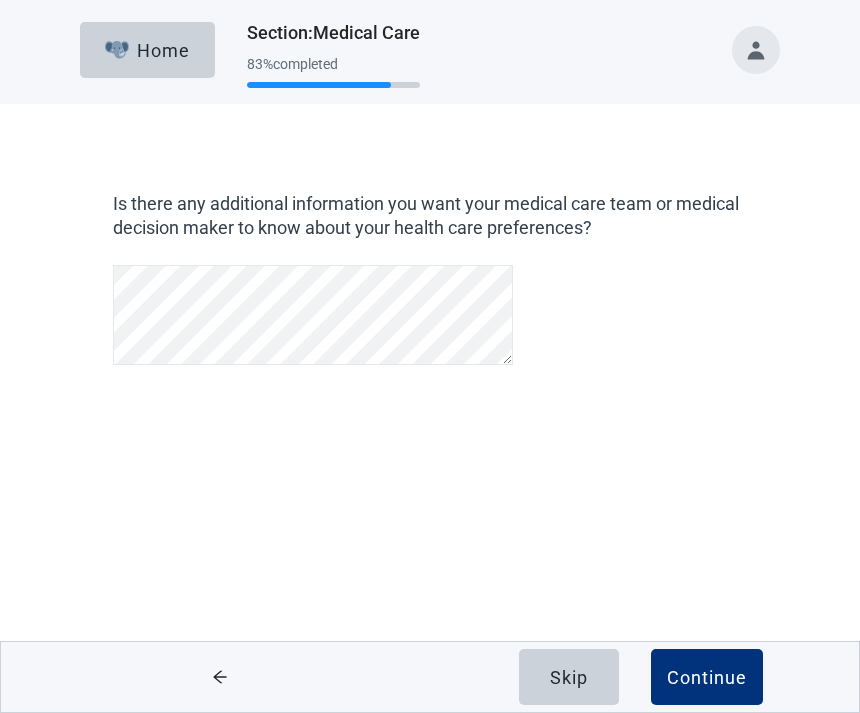 click on "Continue" at bounding box center [707, 677] 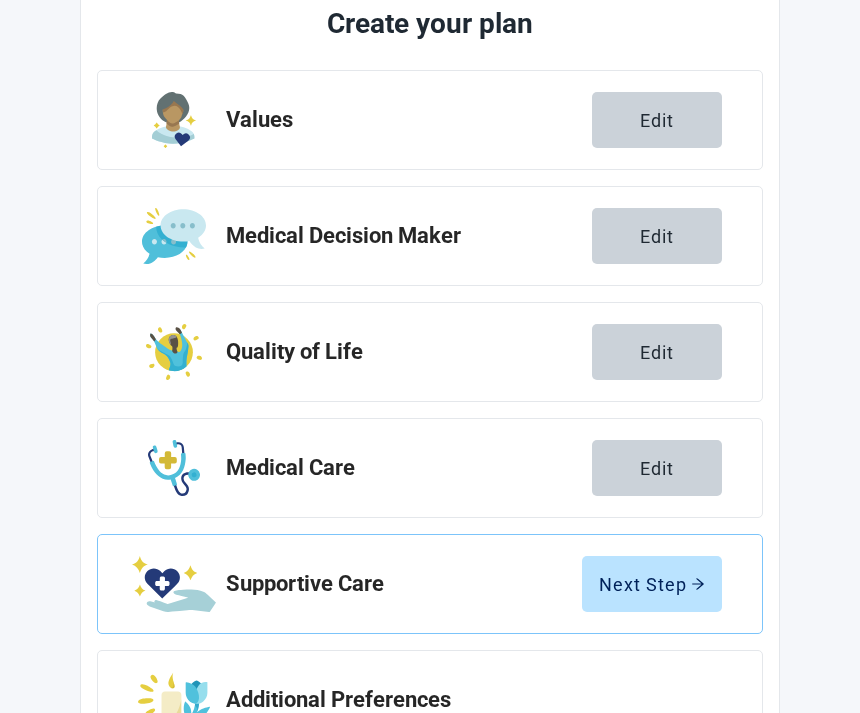 scroll, scrollTop: 286, scrollLeft: 0, axis: vertical 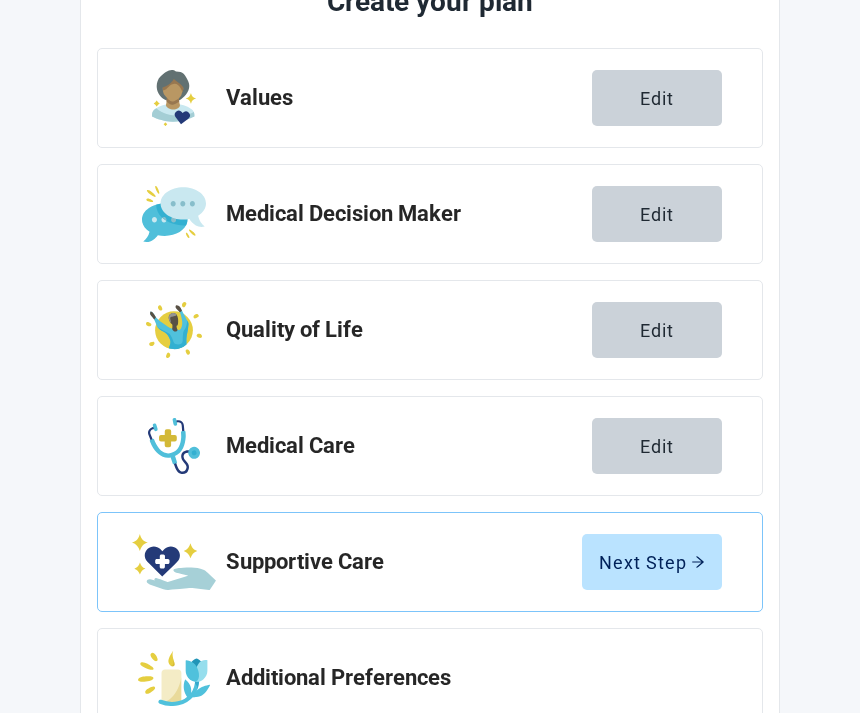 click on "Next Step" at bounding box center (652, 562) 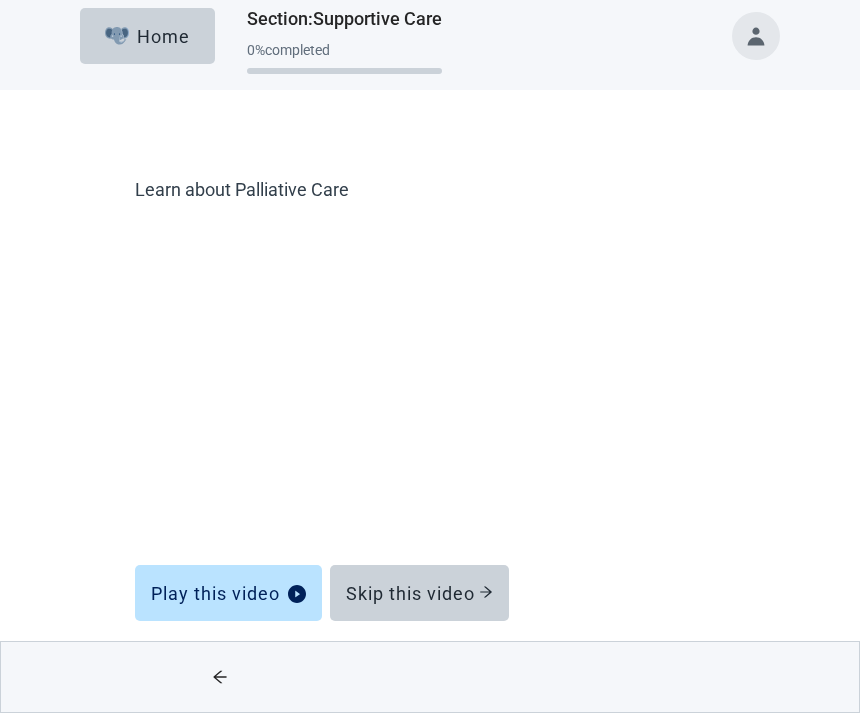 scroll, scrollTop: 20, scrollLeft: 0, axis: vertical 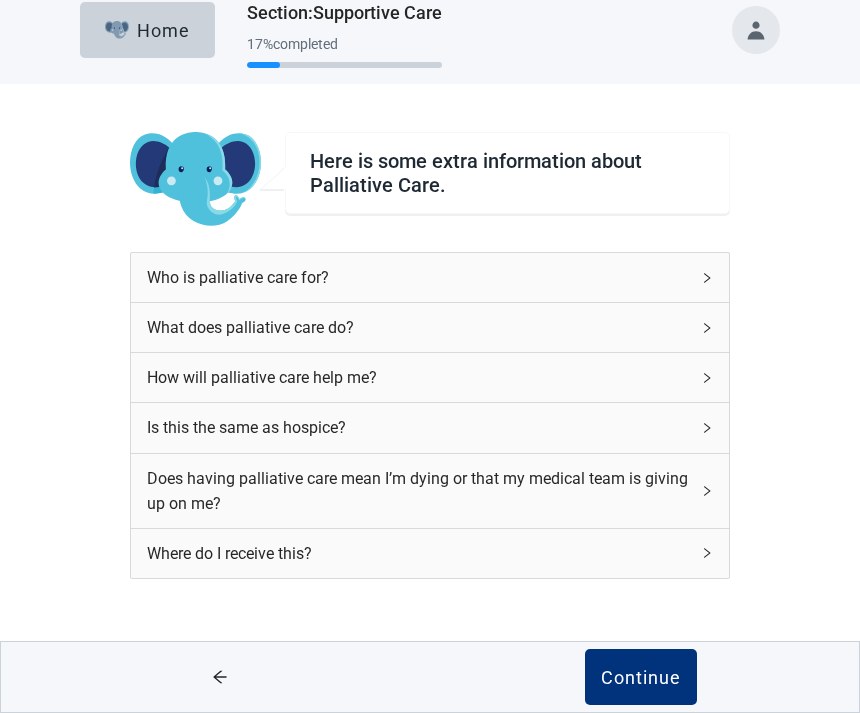 click on "Who is palliative care for?" at bounding box center (430, 277) 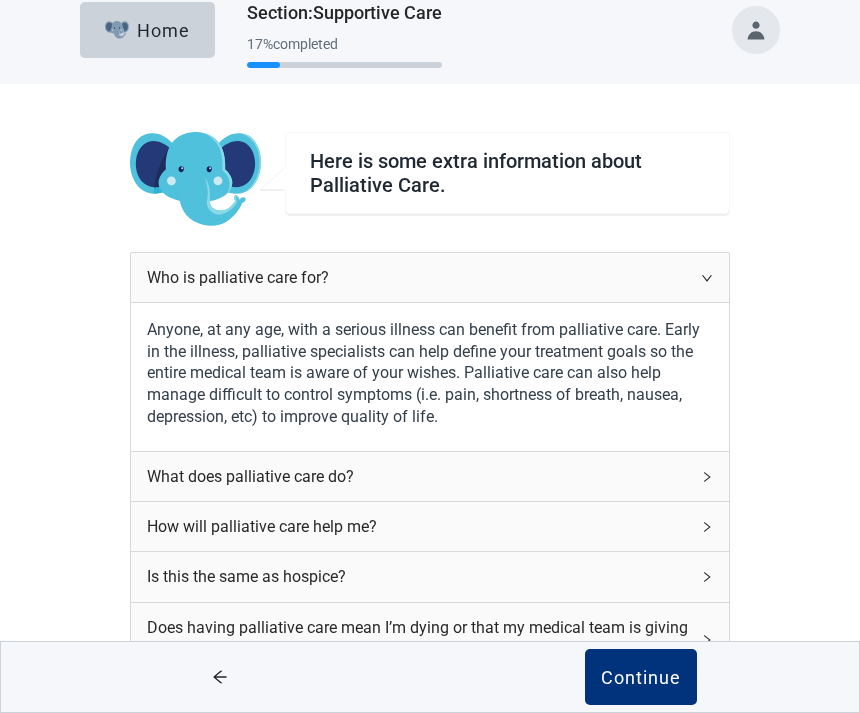 click on "What does palliative care do?" at bounding box center (430, 476) 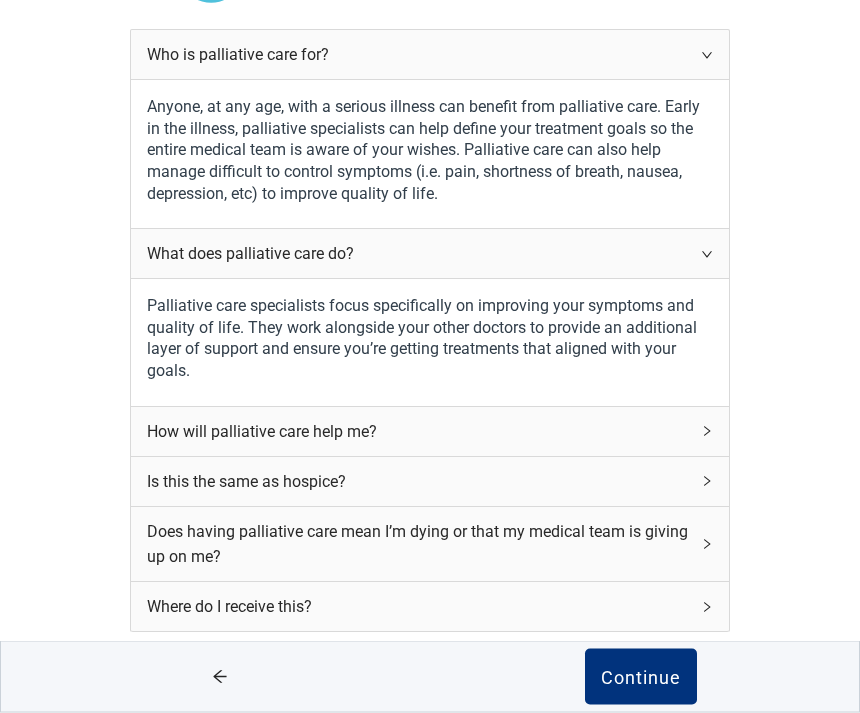 scroll, scrollTop: 256, scrollLeft: 0, axis: vertical 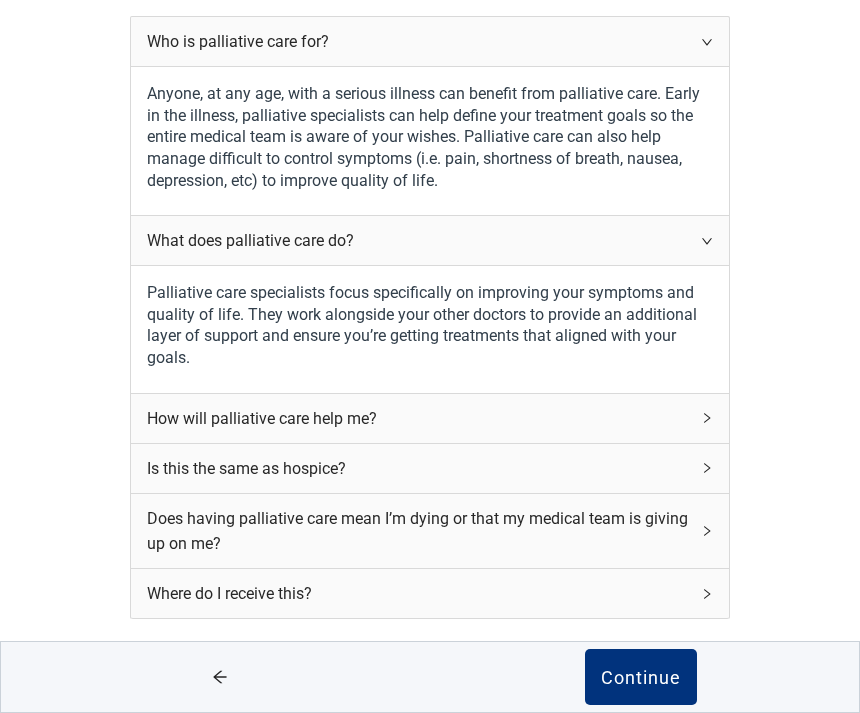 click on "How will palliative care help me?" at bounding box center [430, 418] 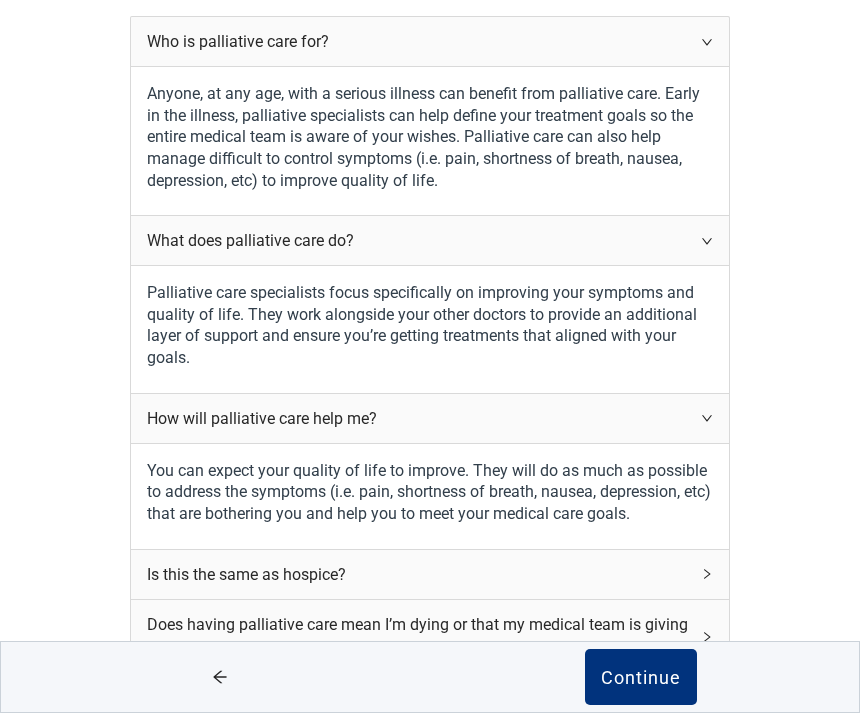 click on "Is this the same as hospice?" at bounding box center [430, 574] 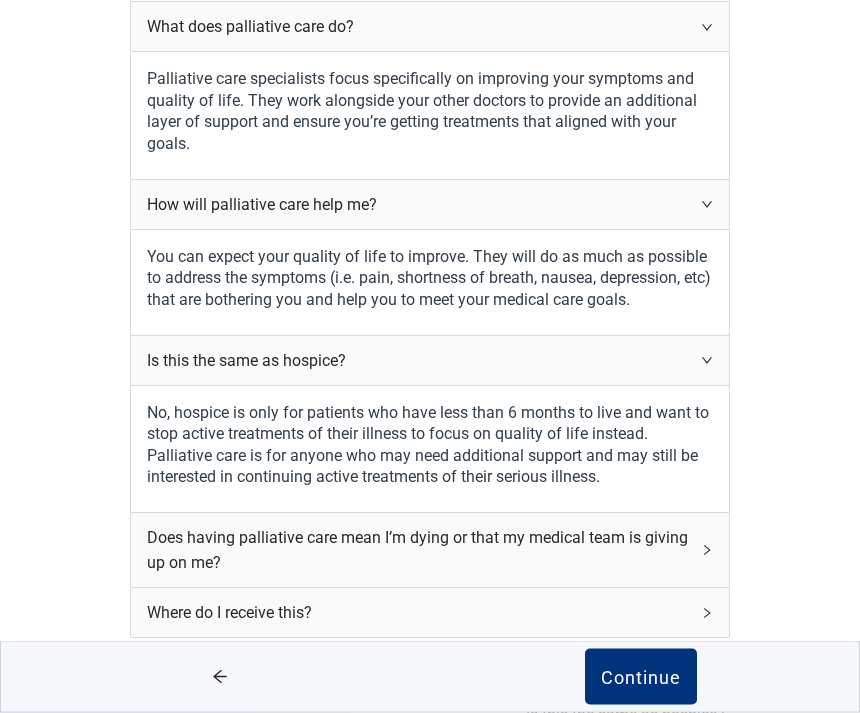 scroll, scrollTop: 485, scrollLeft: 0, axis: vertical 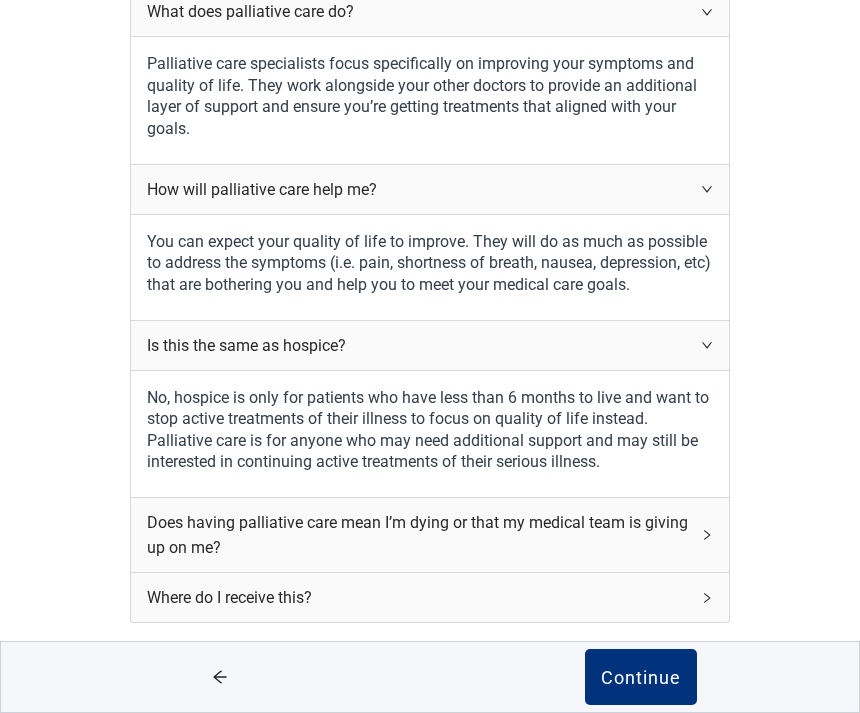 click on "Where do I receive this?" at bounding box center [430, 597] 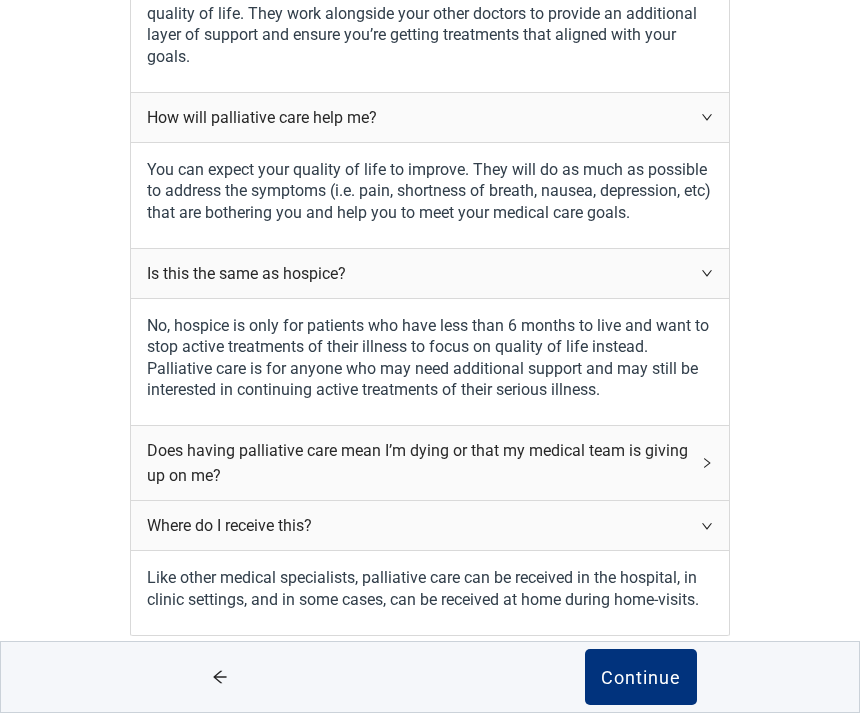 scroll, scrollTop: 568, scrollLeft: 0, axis: vertical 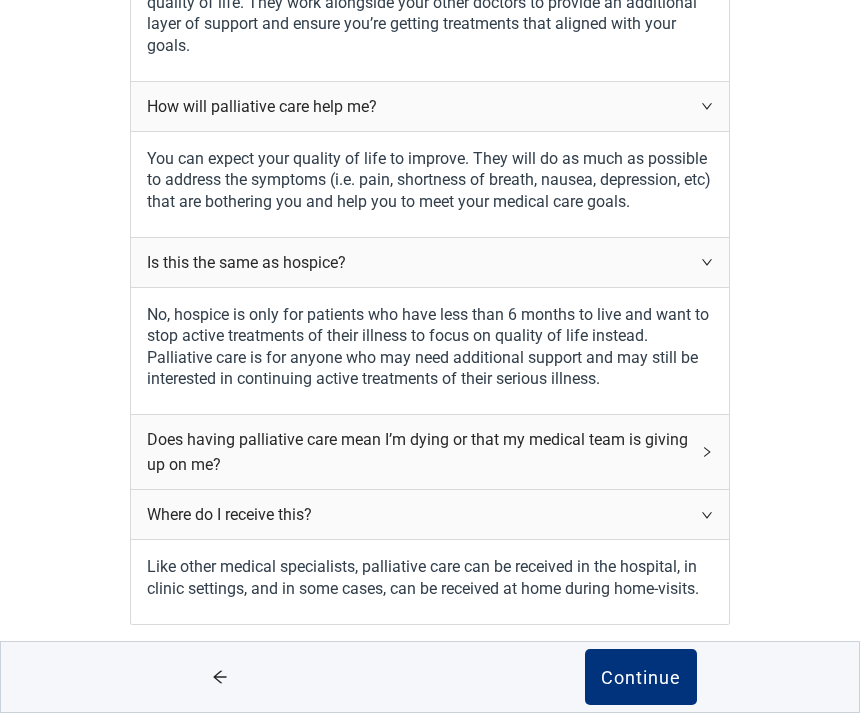 click on "Continue" at bounding box center [641, 677] 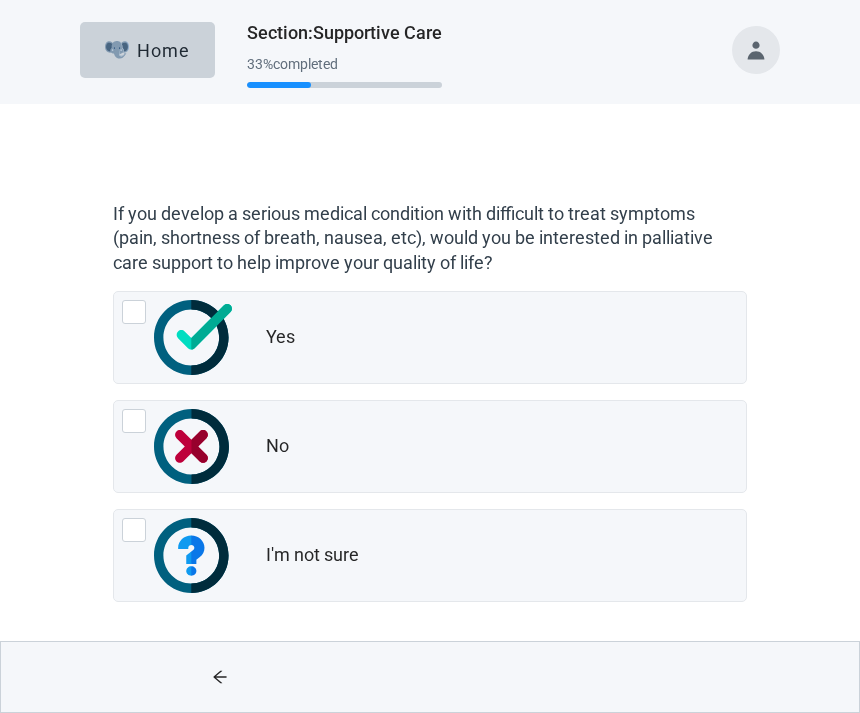 scroll, scrollTop: 2, scrollLeft: 0, axis: vertical 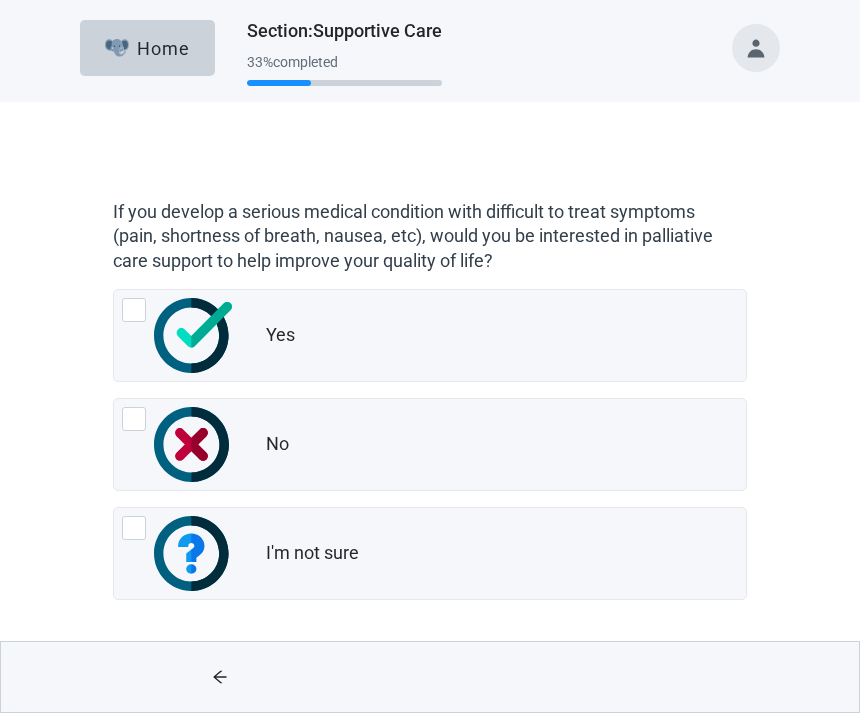 click at bounding box center [134, 528] 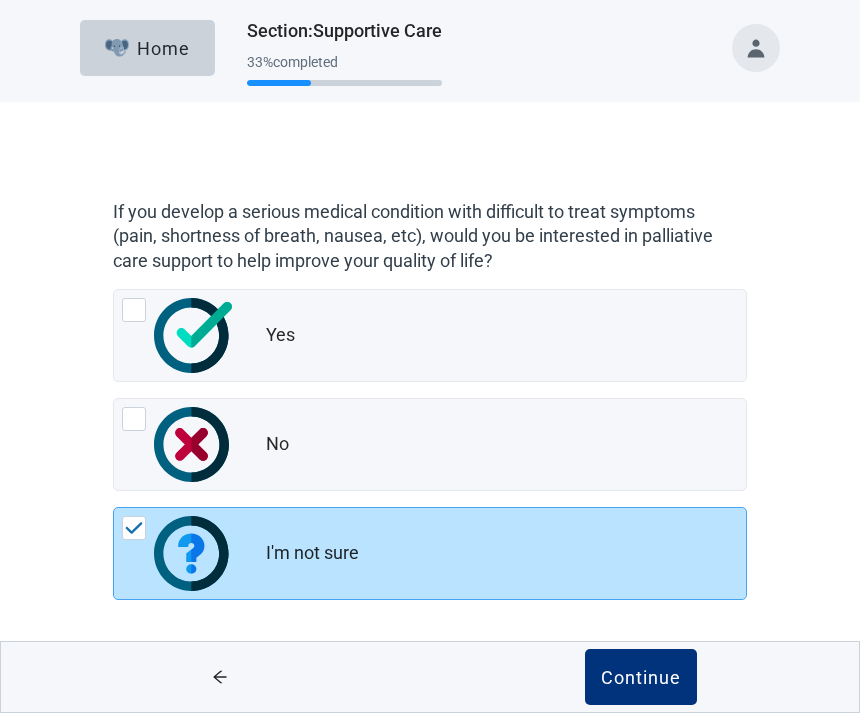 click on "Continue" at bounding box center [641, 677] 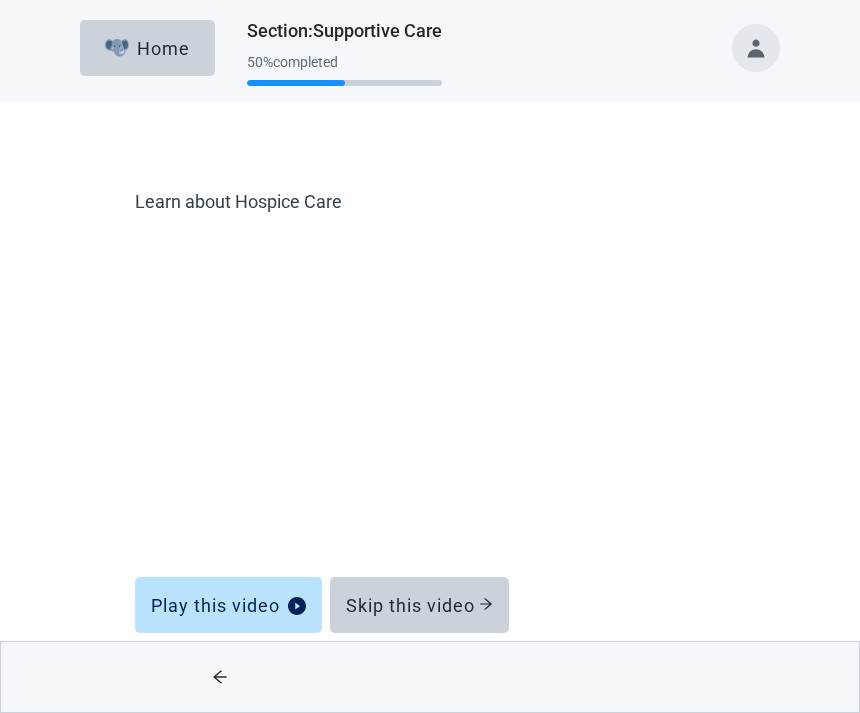 scroll, scrollTop: 20, scrollLeft: 0, axis: vertical 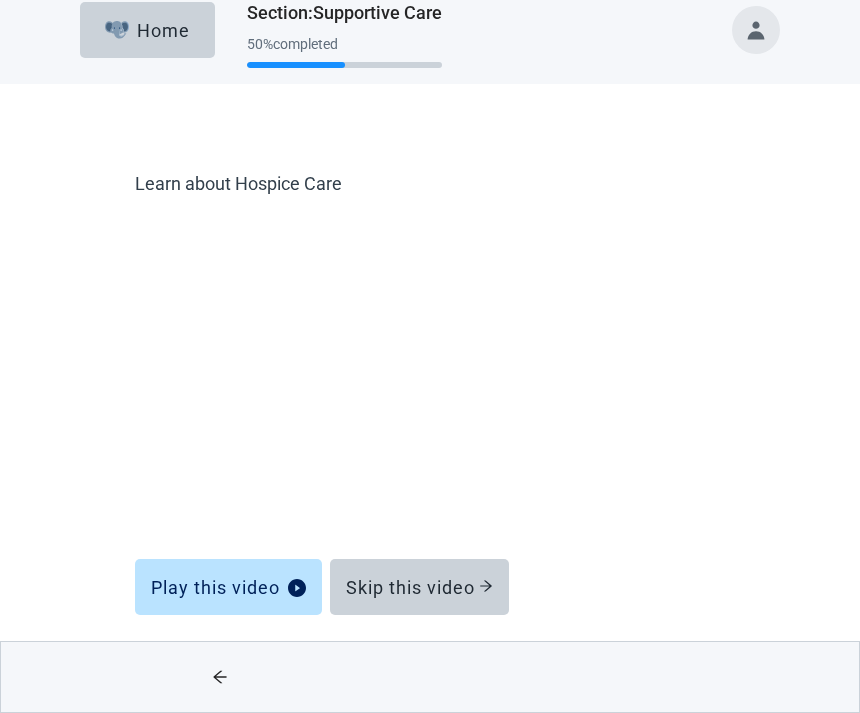 click on "Skip this video" at bounding box center [419, 587] 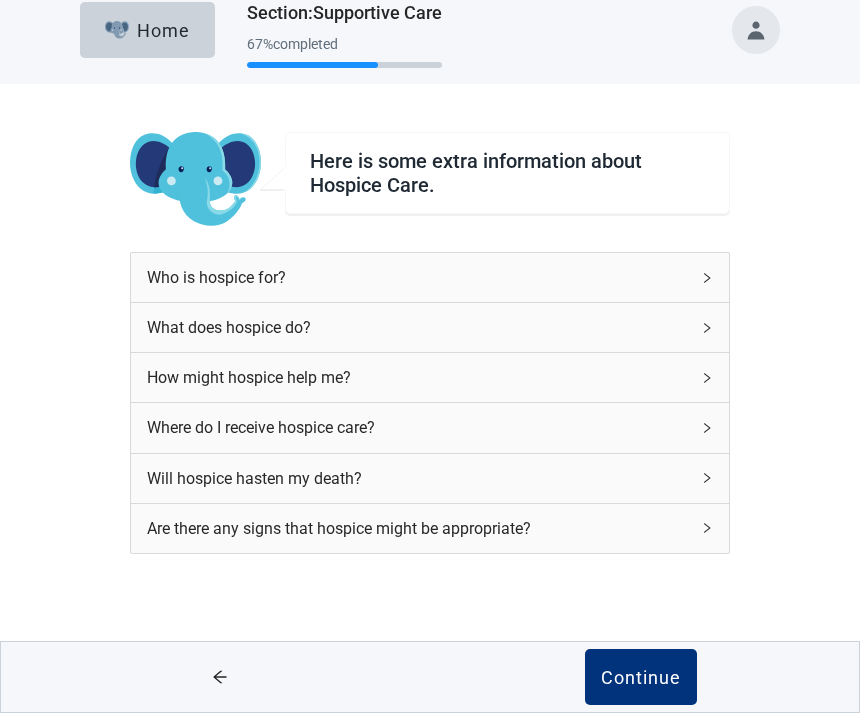 click on "Are there any signs that hospice might be appropriate?" at bounding box center (430, 528) 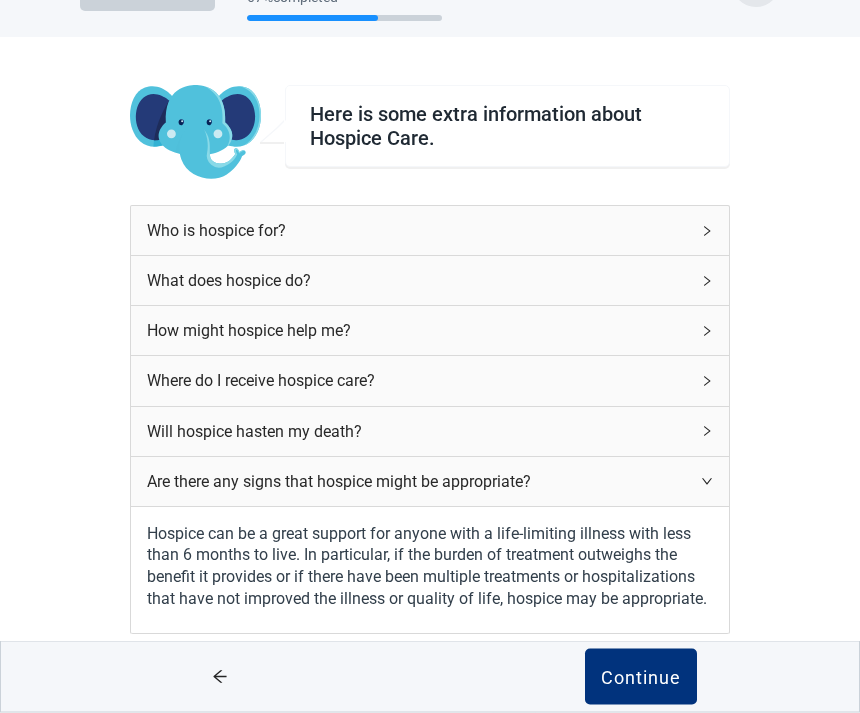 scroll, scrollTop: 85, scrollLeft: 0, axis: vertical 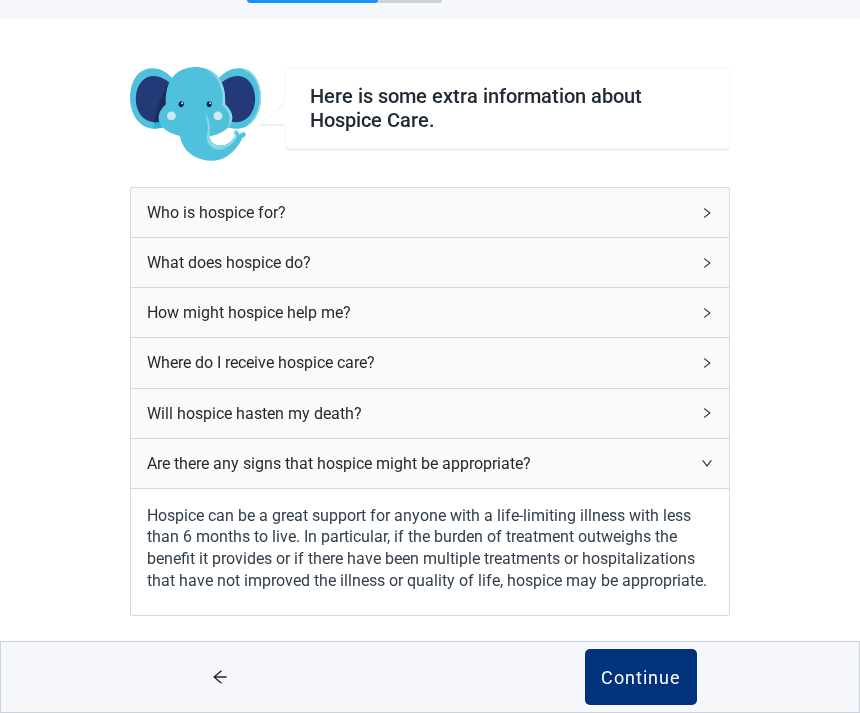 click on "Who is hospice for?" at bounding box center (430, 212) 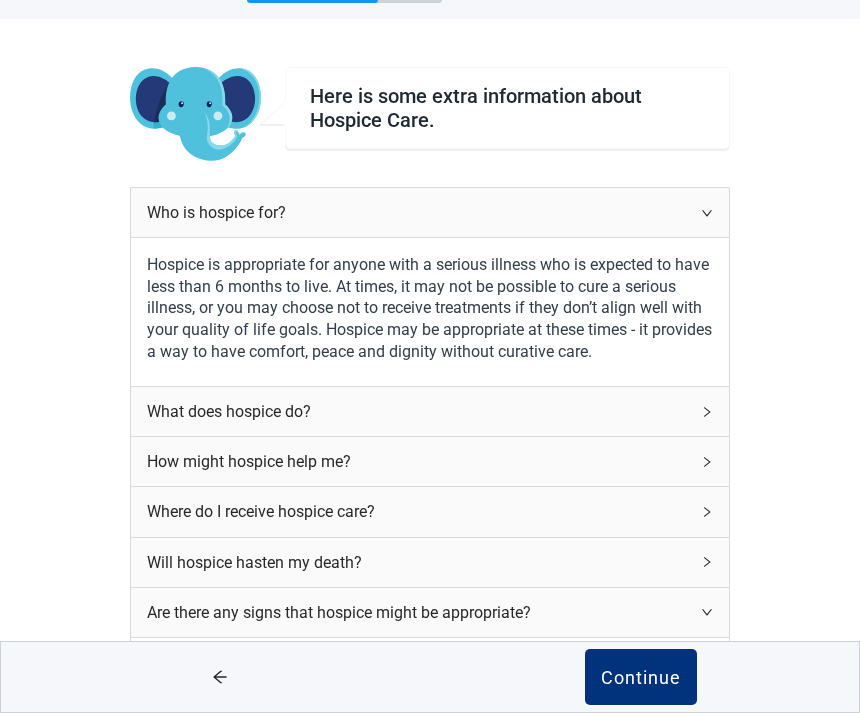 click on "What does hospice do?" at bounding box center (418, 411) 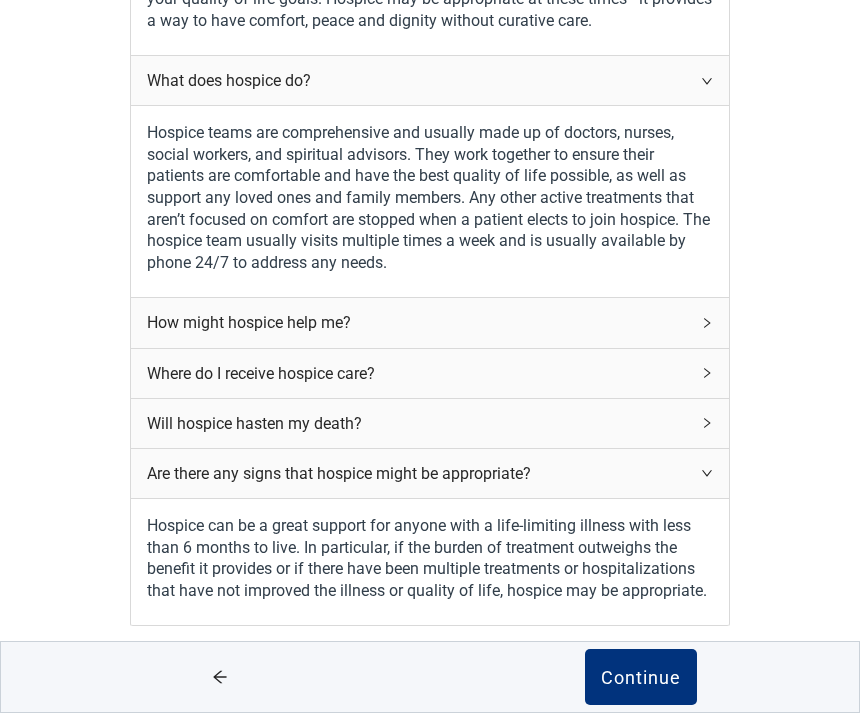 scroll, scrollTop: 419, scrollLeft: 0, axis: vertical 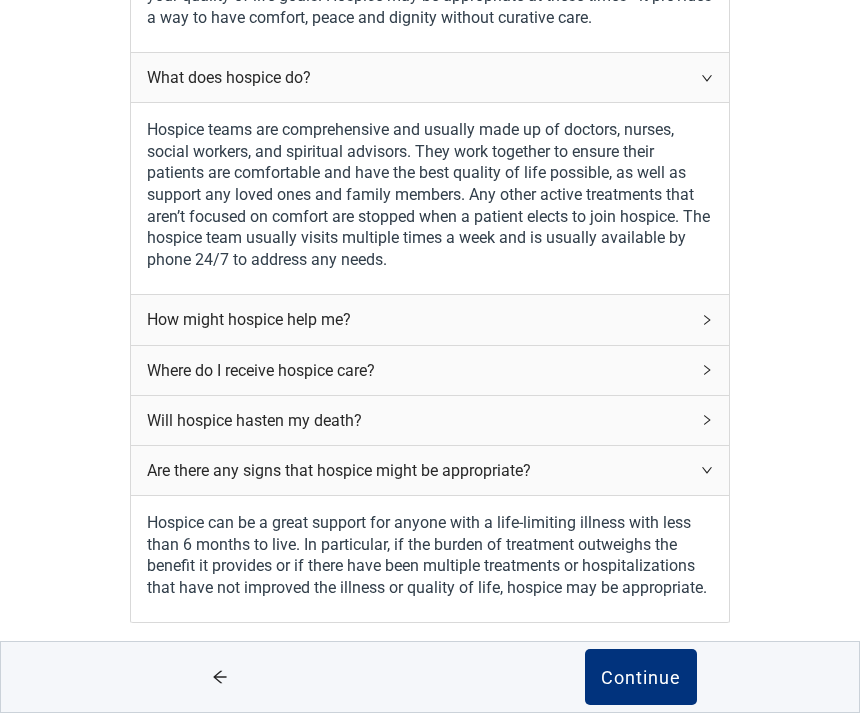 click on "How might hospice help me?" at bounding box center [430, 319] 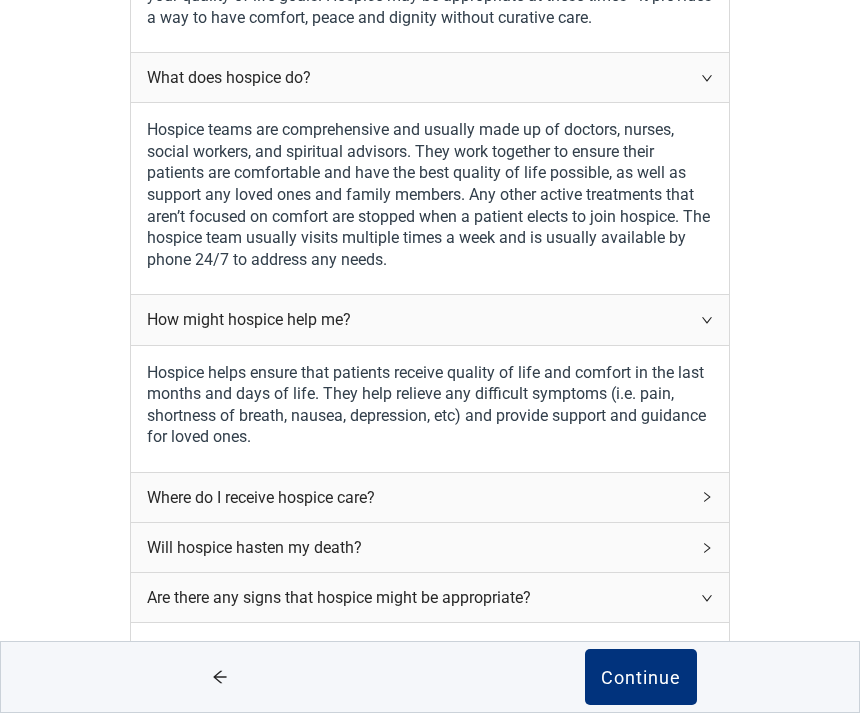 click on "Continue" at bounding box center [641, 677] 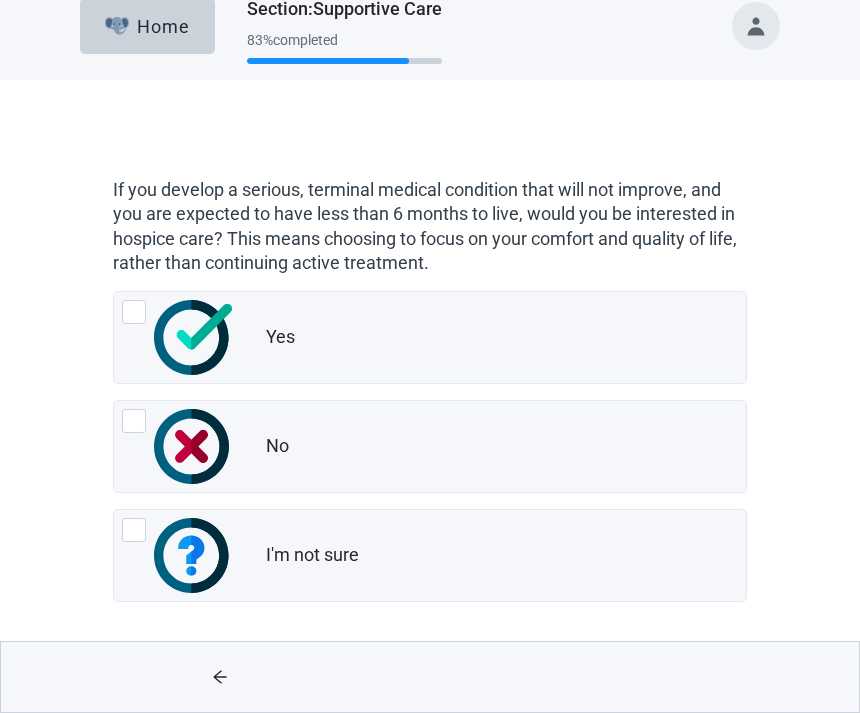 scroll, scrollTop: 26, scrollLeft: 0, axis: vertical 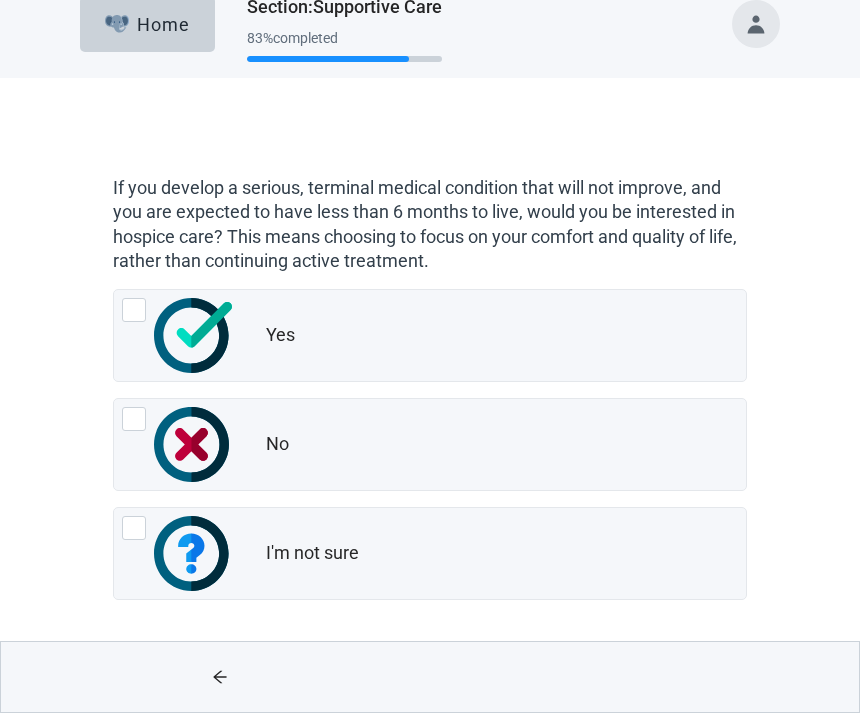 click at bounding box center [178, 553] 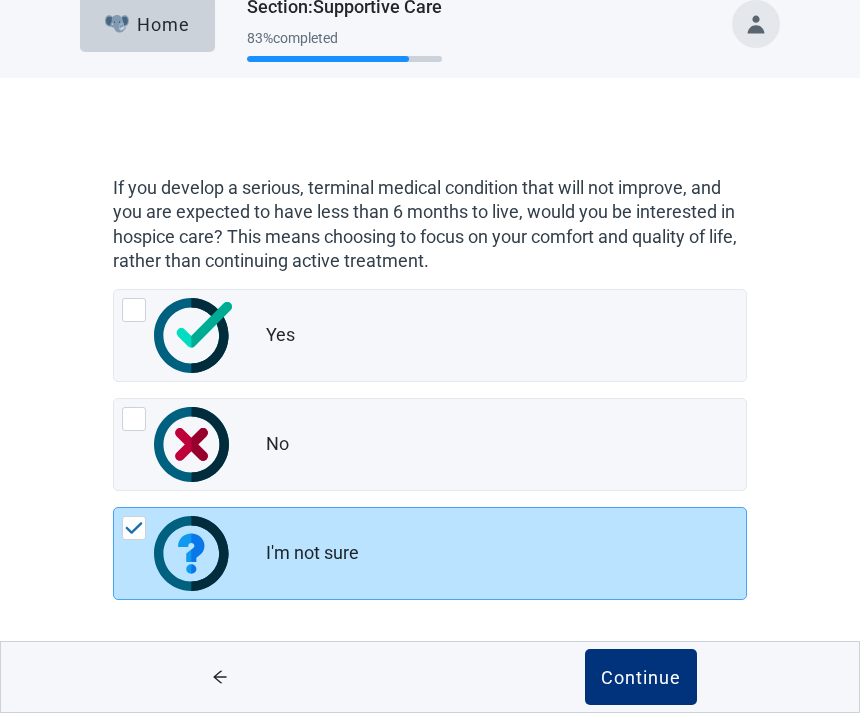 click on "Continue" at bounding box center (641, 677) 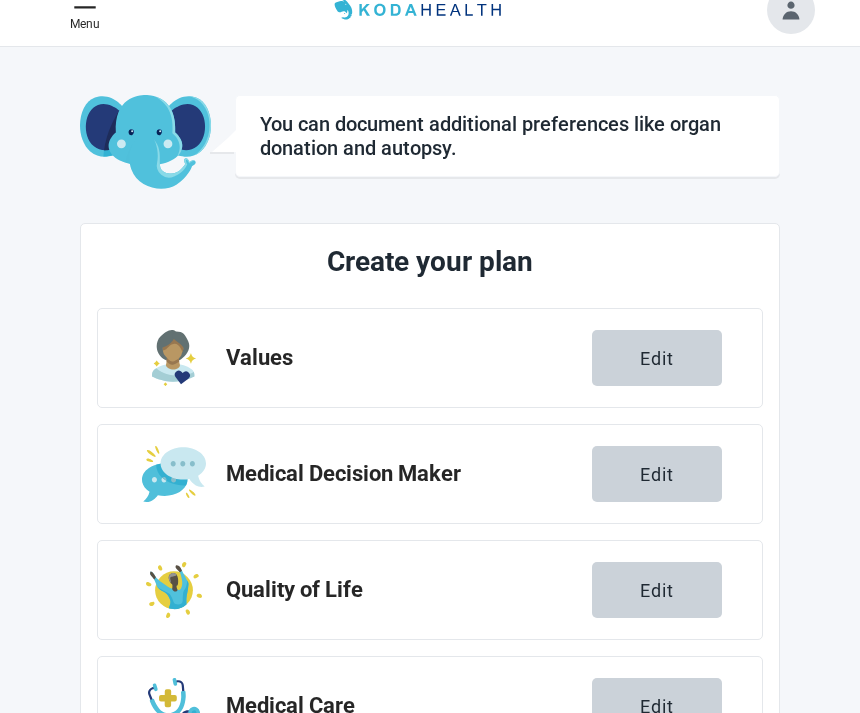 click on "Edit" at bounding box center (657, 706) 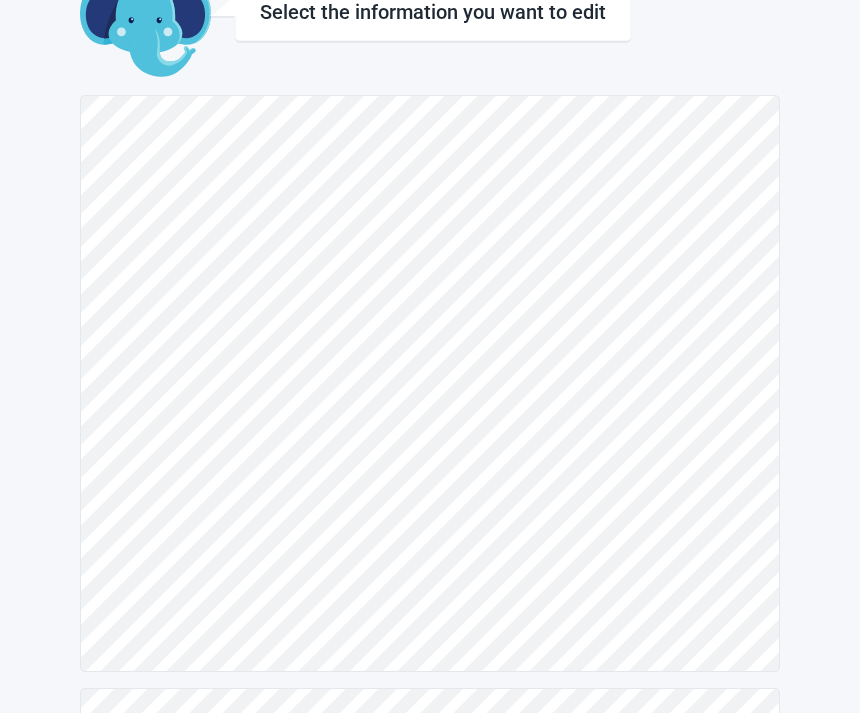 scroll, scrollTop: 164, scrollLeft: 0, axis: vertical 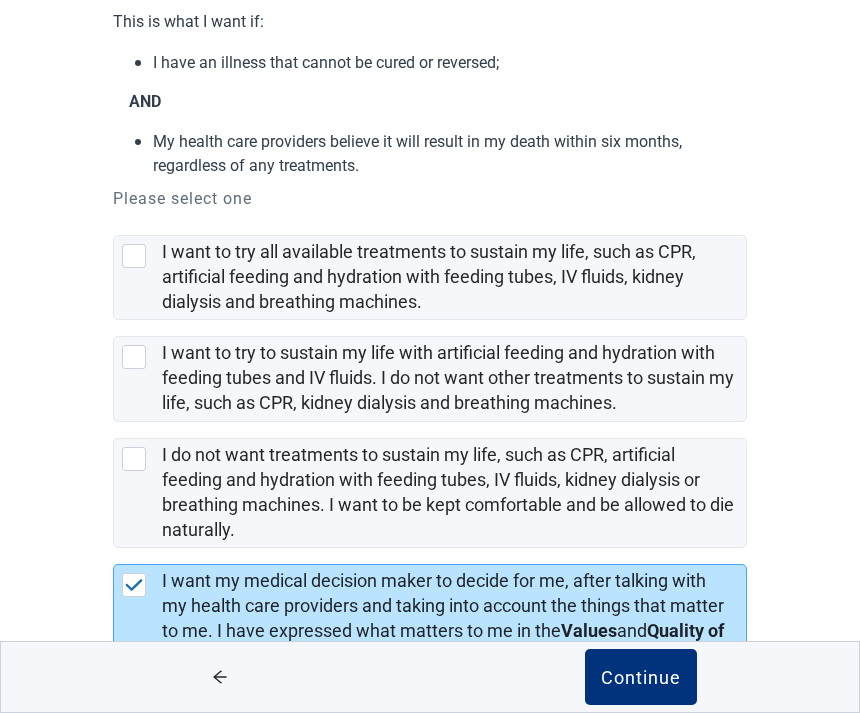 click on "Continue" at bounding box center (641, 677) 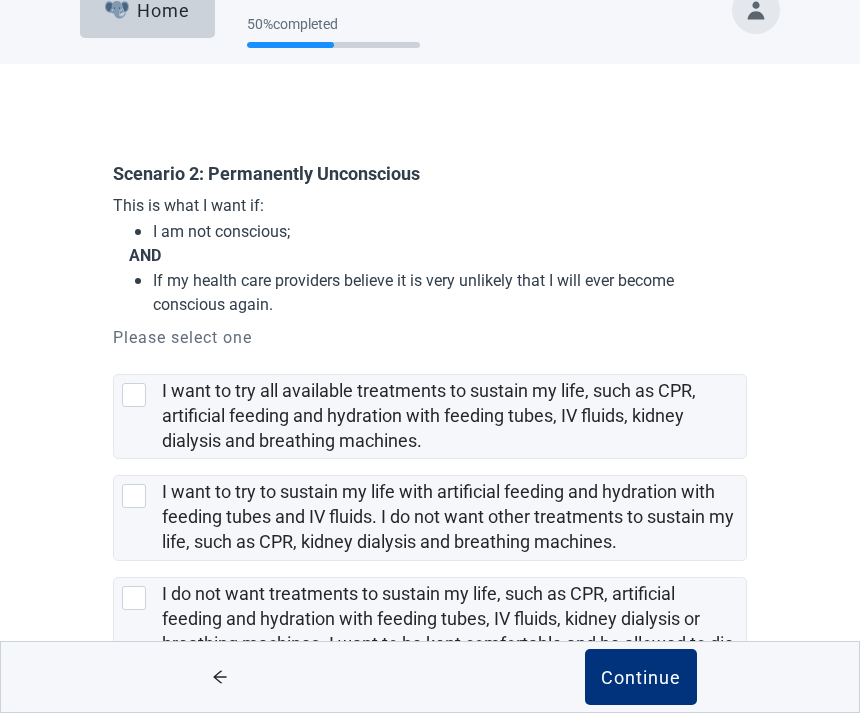 scroll, scrollTop: 179, scrollLeft: 0, axis: vertical 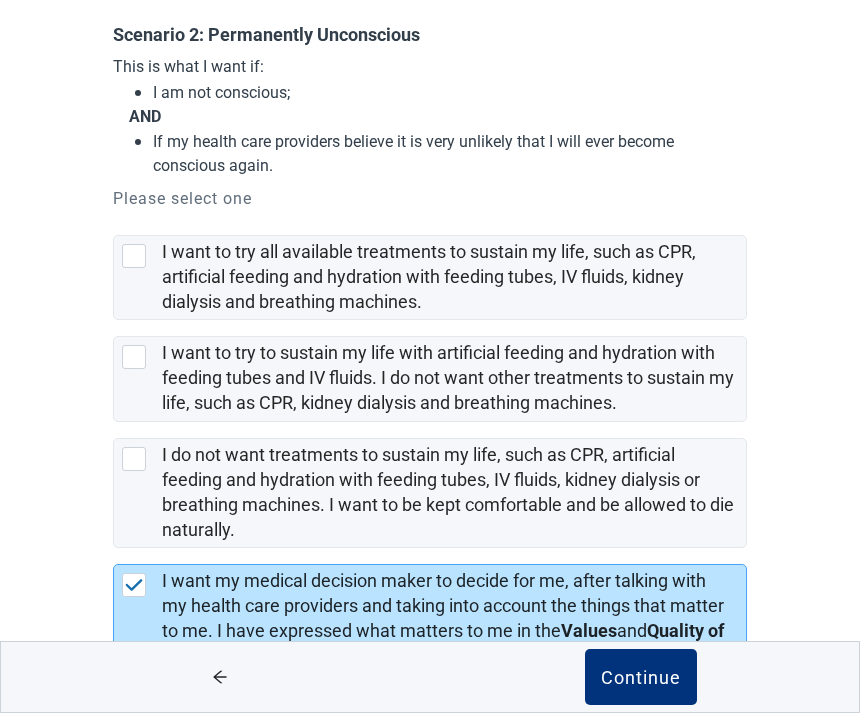 click on "Continue" at bounding box center (641, 677) 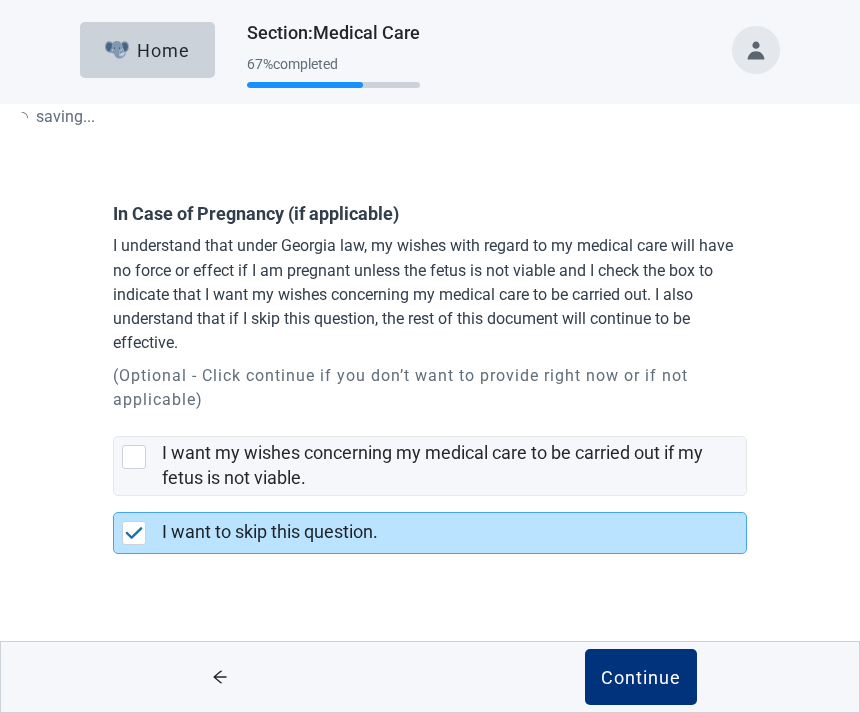 scroll, scrollTop: 0, scrollLeft: 0, axis: both 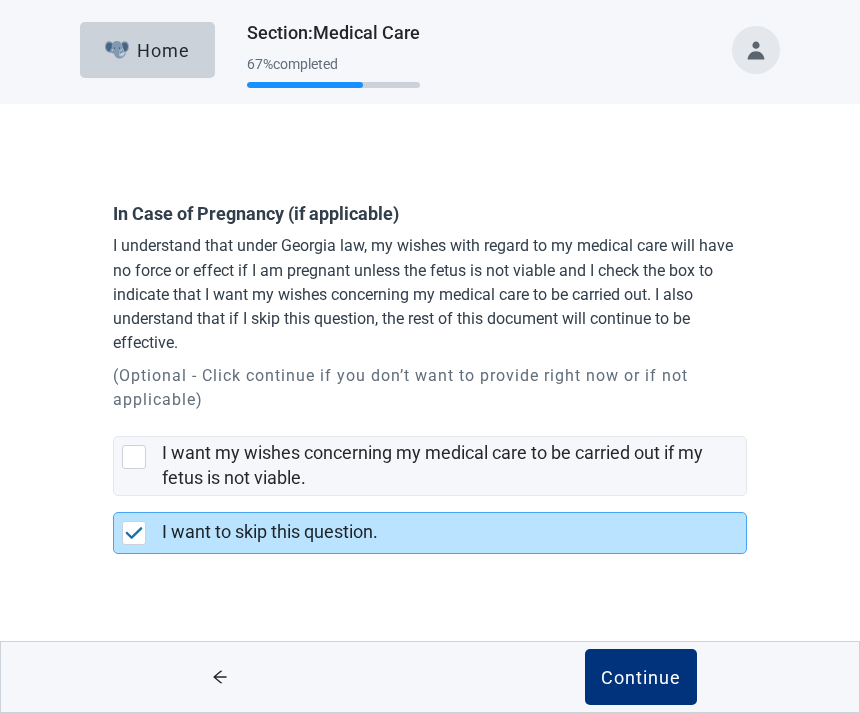 click on "Continue" at bounding box center [641, 677] 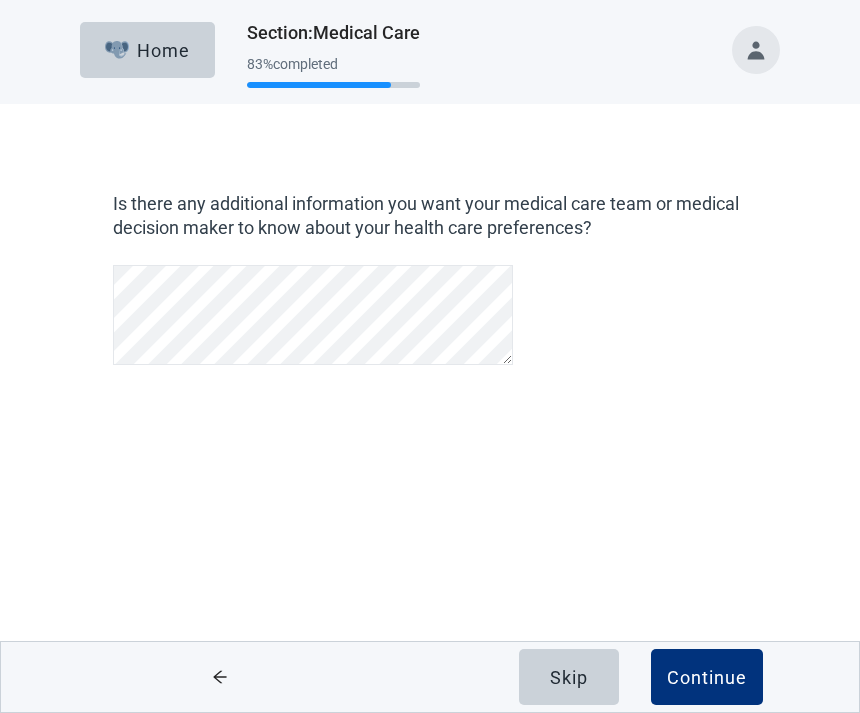 click on "Continue" at bounding box center (707, 677) 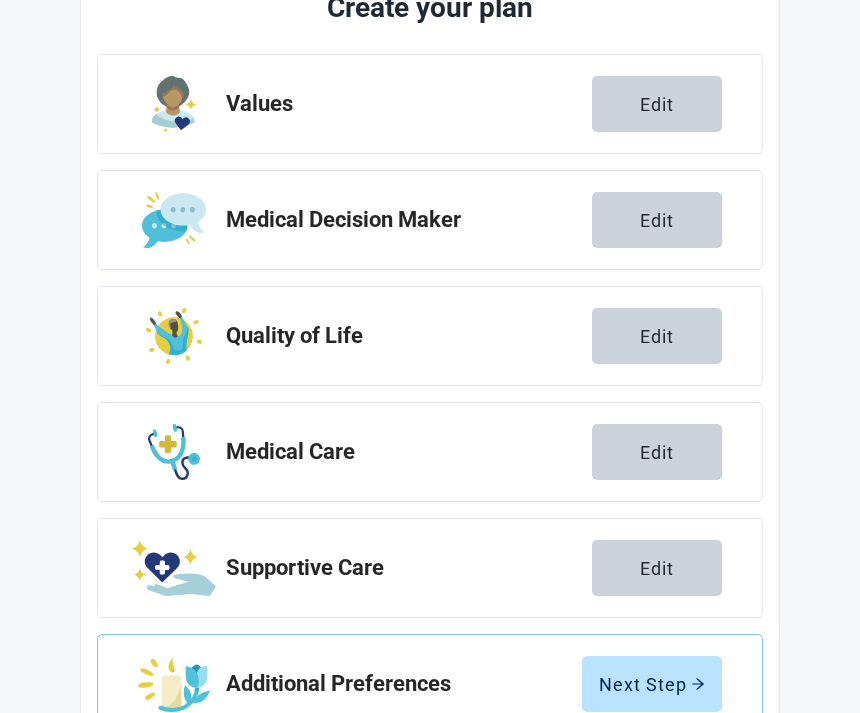 scroll, scrollTop: 286, scrollLeft: 0, axis: vertical 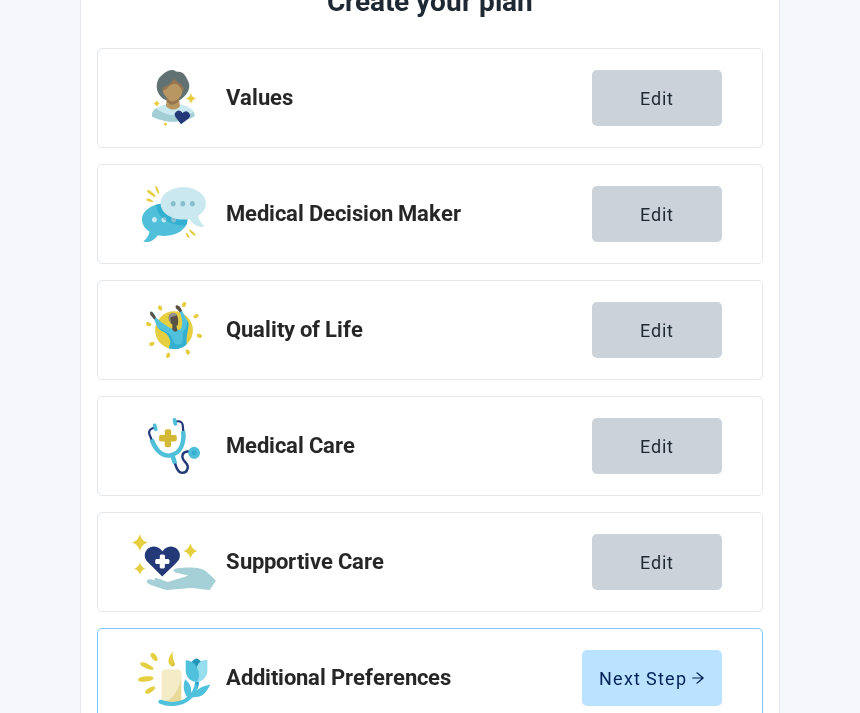 click on "Next Step" at bounding box center [652, 678] 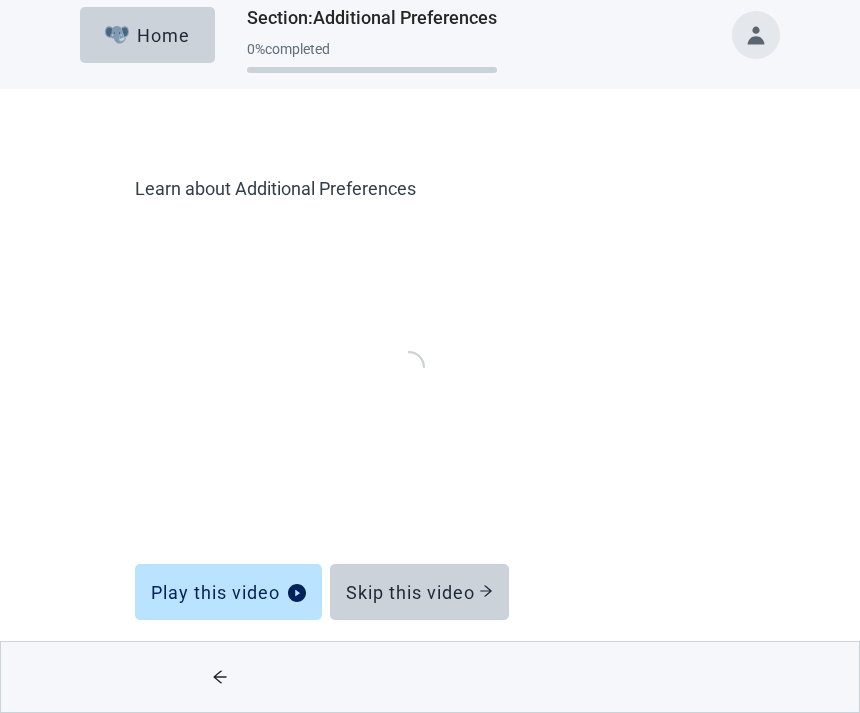 scroll, scrollTop: 16, scrollLeft: 0, axis: vertical 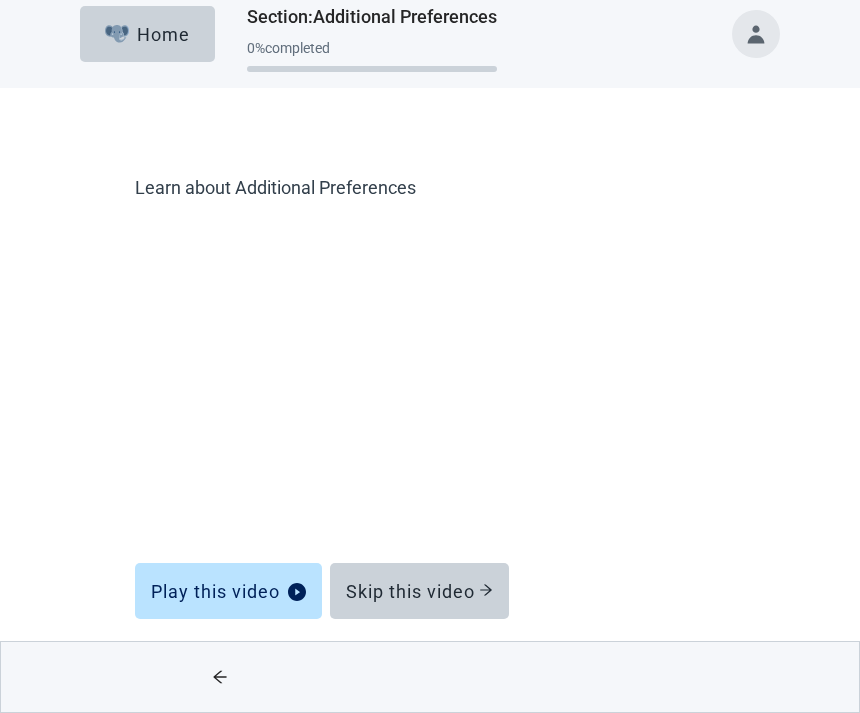 click on "Play this video" at bounding box center (228, 591) 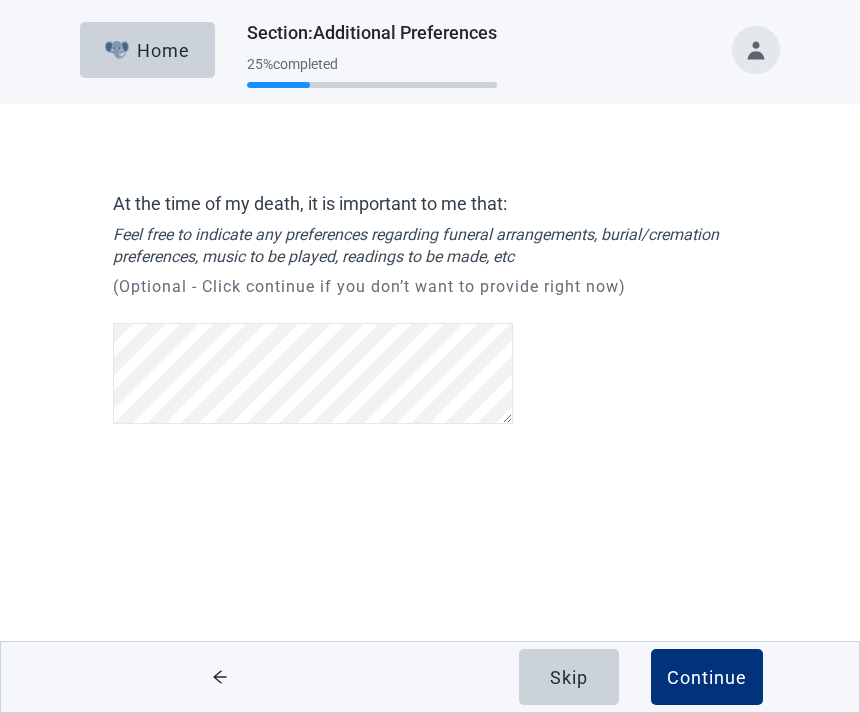 scroll, scrollTop: 0, scrollLeft: 0, axis: both 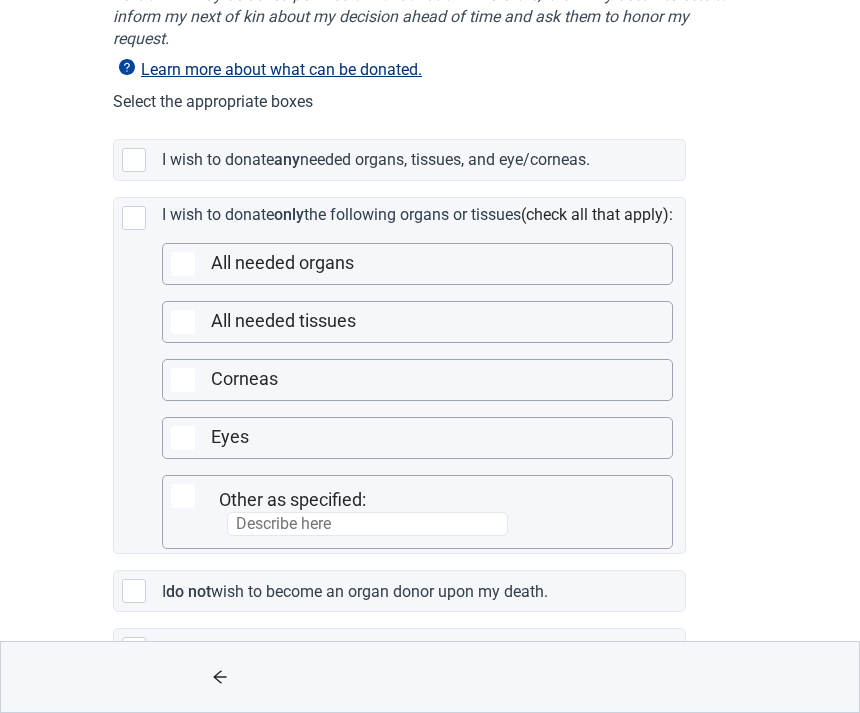 click at bounding box center (138, 649) 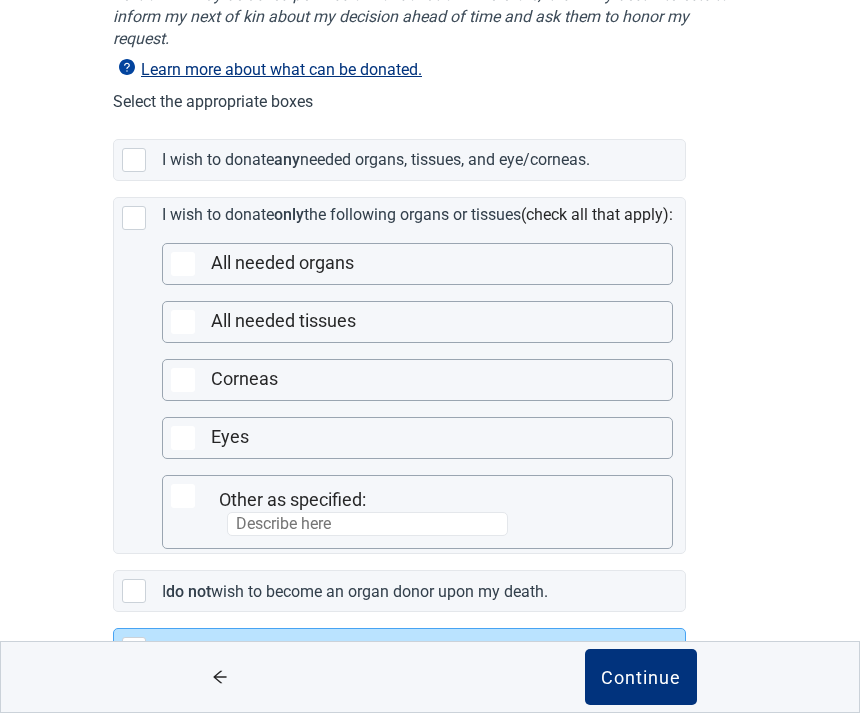 click on "Continue" at bounding box center [641, 677] 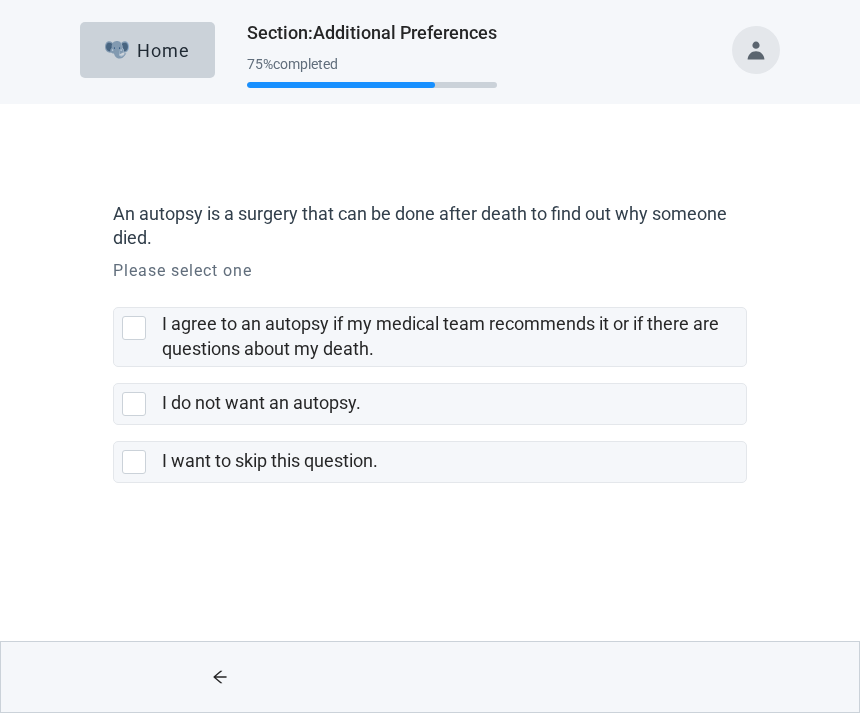 scroll, scrollTop: 0, scrollLeft: 0, axis: both 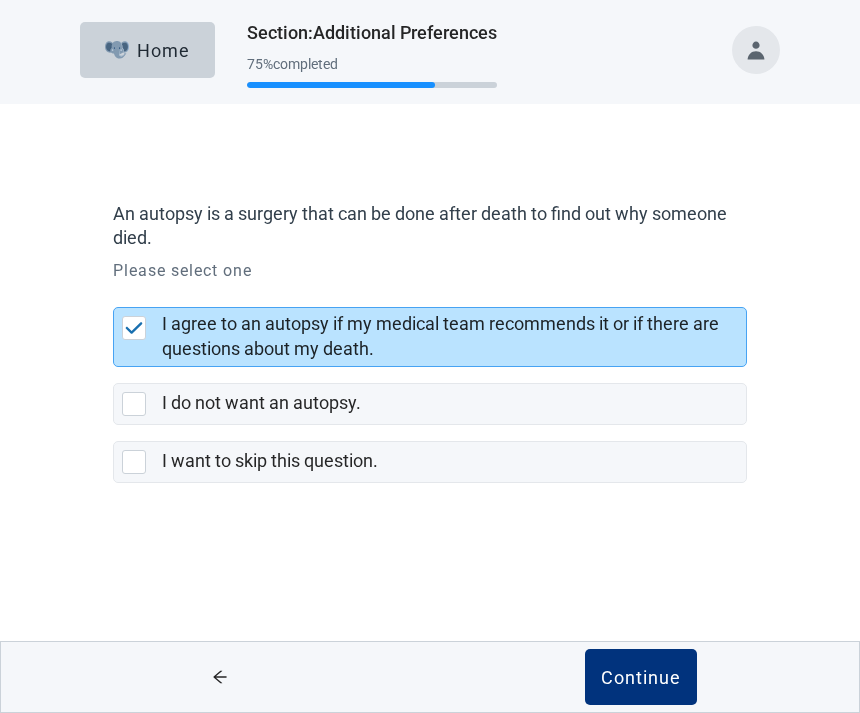 click on "Continue" at bounding box center (641, 677) 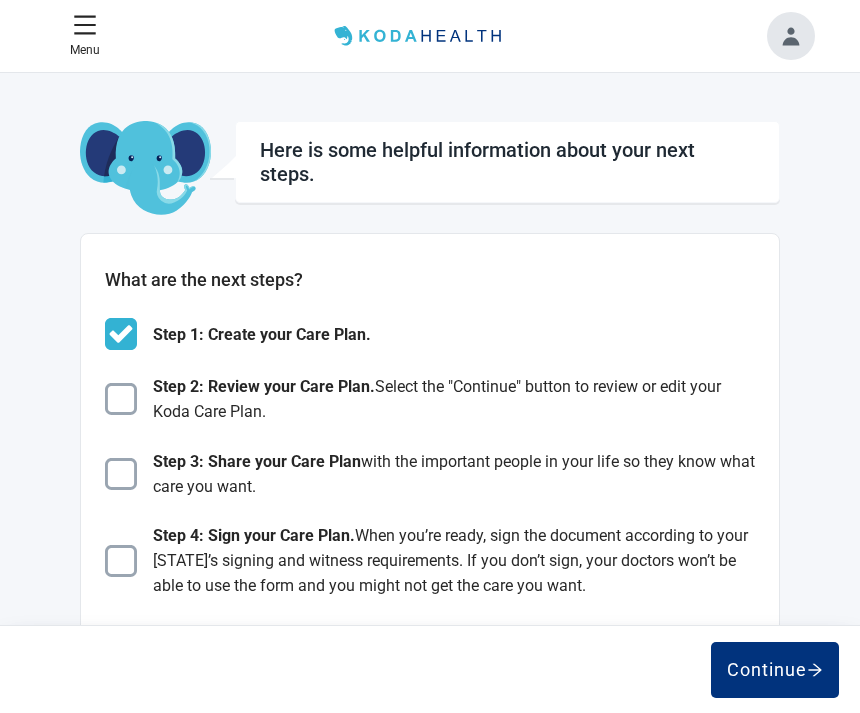 click on "Continue" at bounding box center (775, 670) 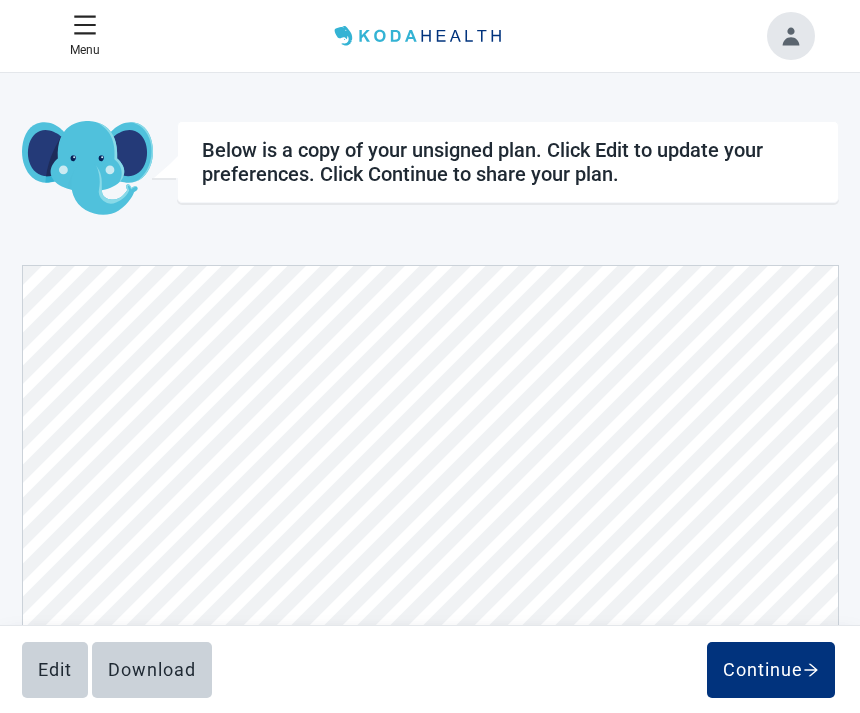 scroll, scrollTop: 2367, scrollLeft: 0, axis: vertical 